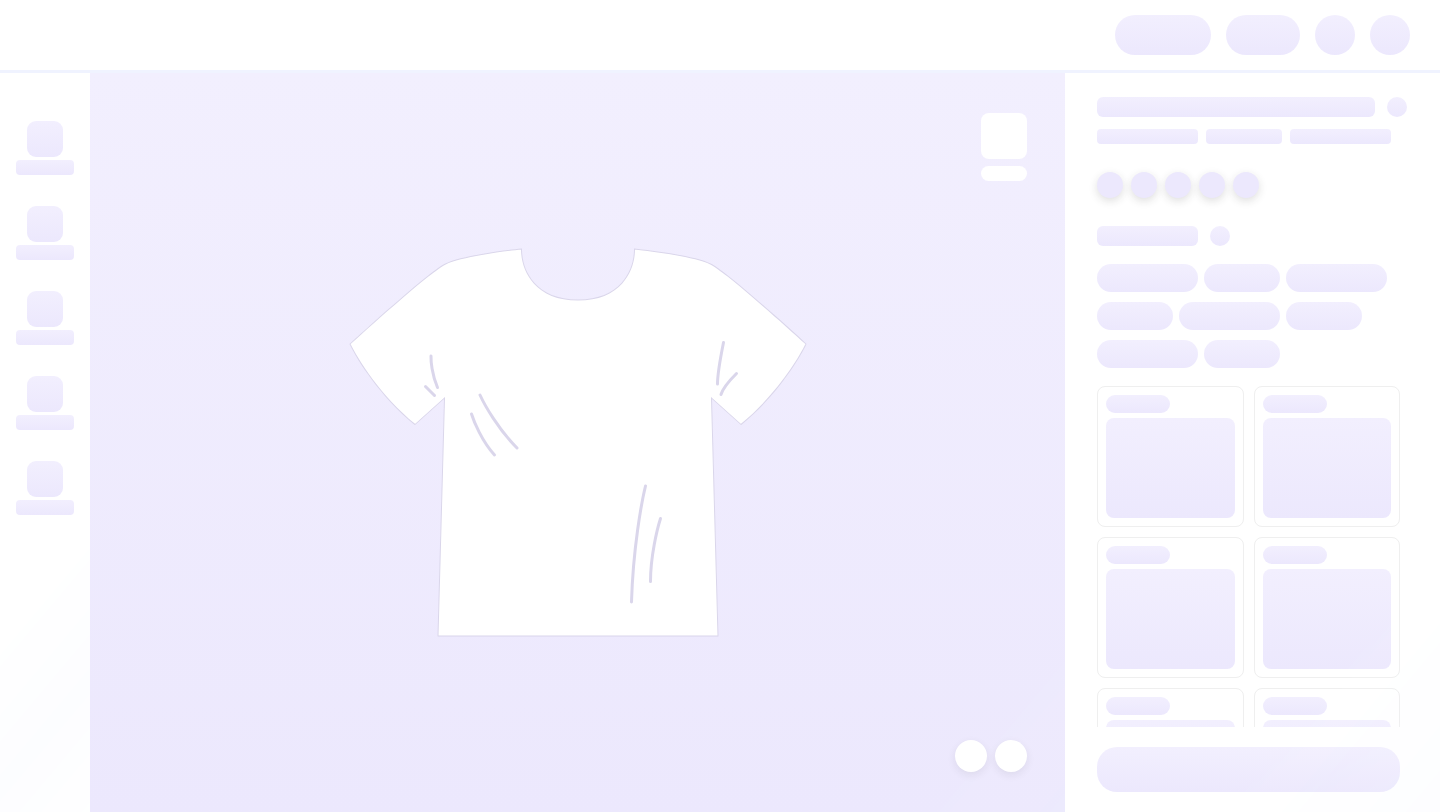scroll, scrollTop: 0, scrollLeft: 0, axis: both 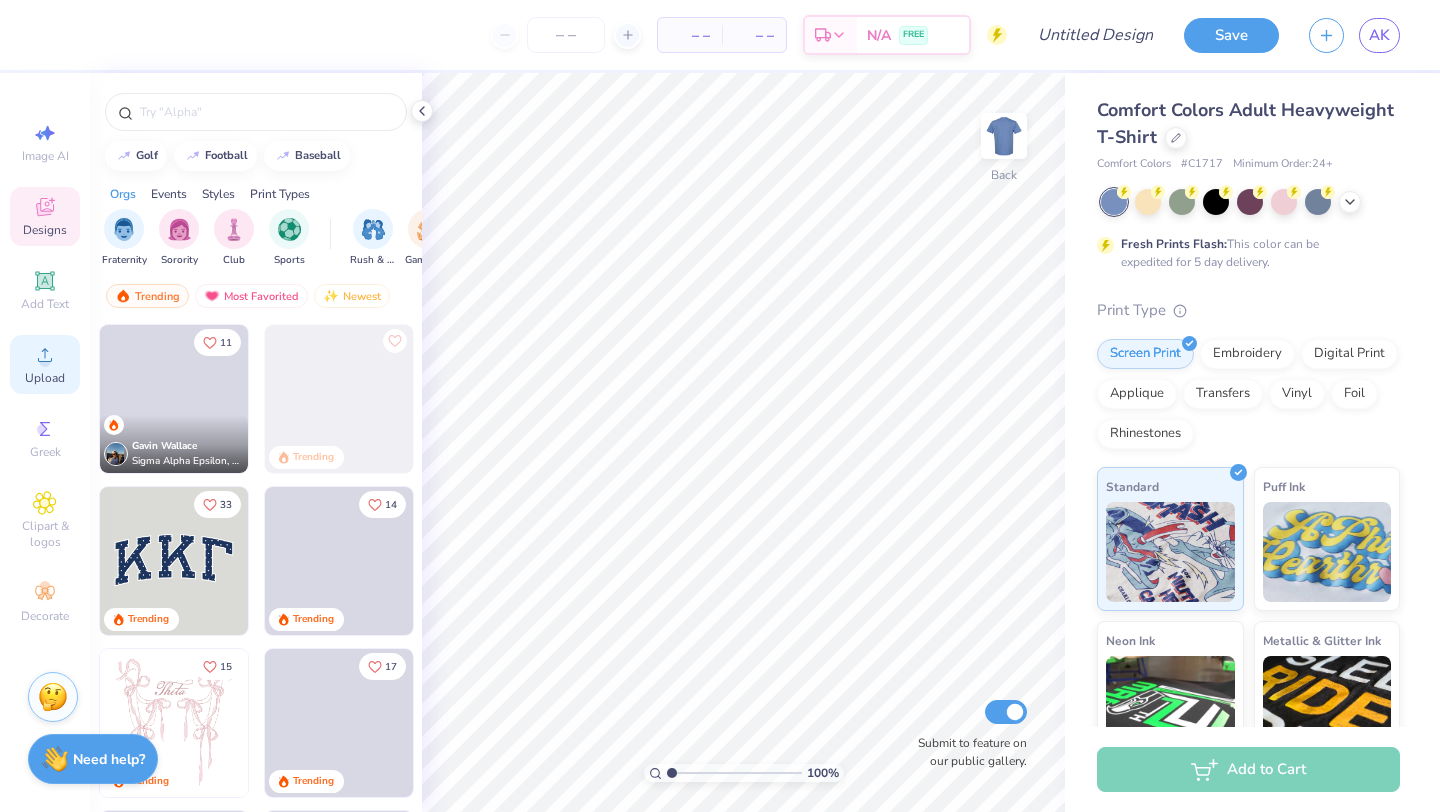 click on "Upload" at bounding box center [45, 364] 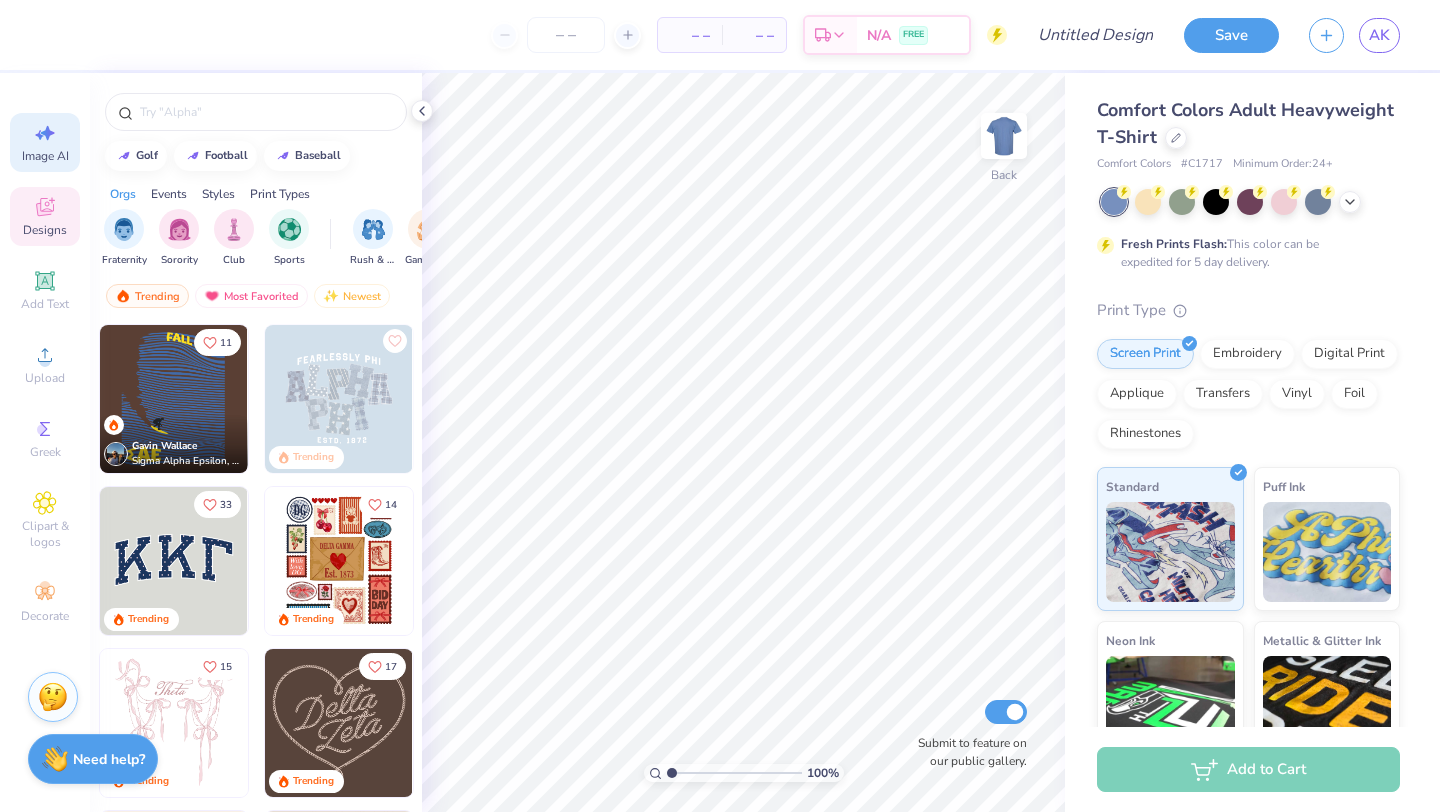 click on "Image AI" at bounding box center [45, 156] 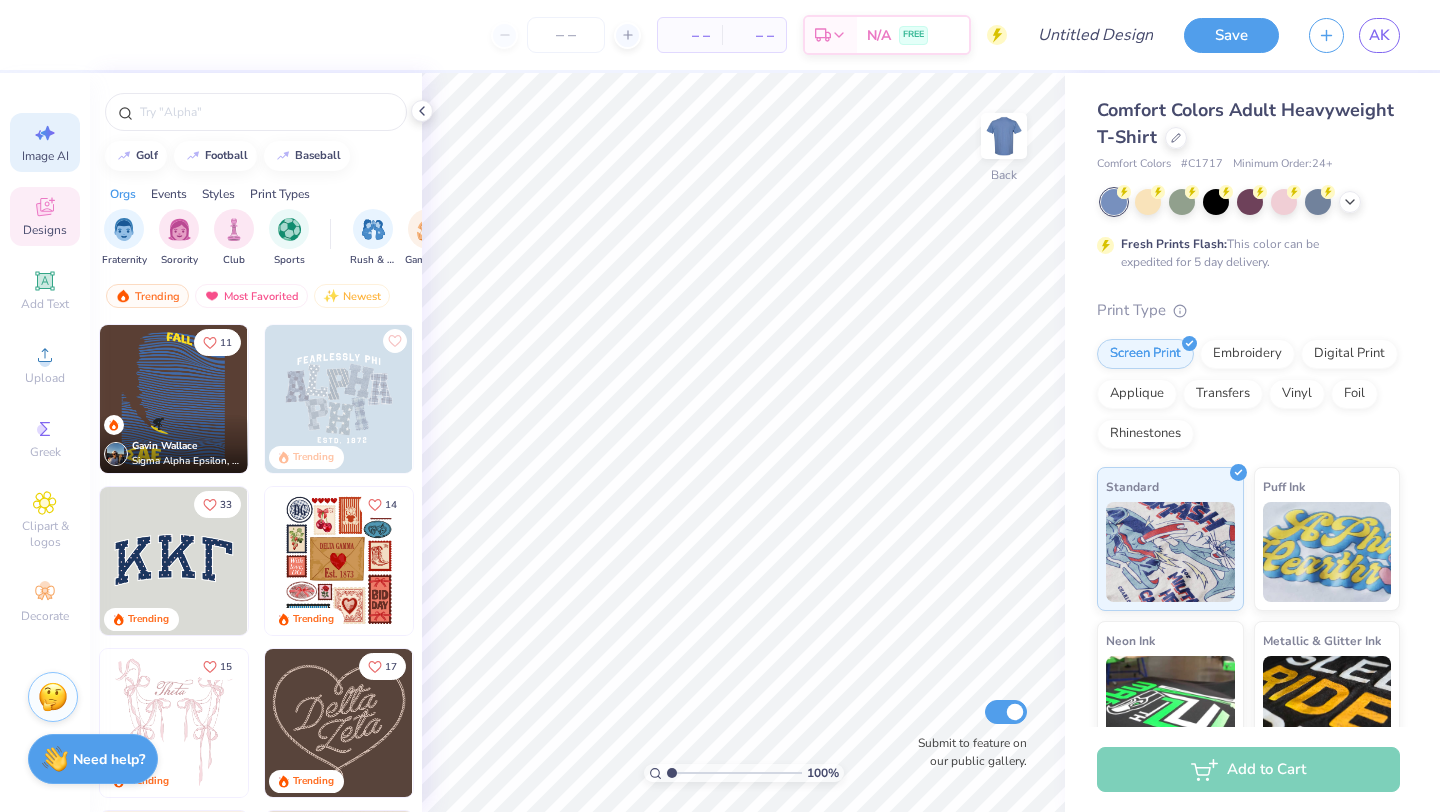 select on "4" 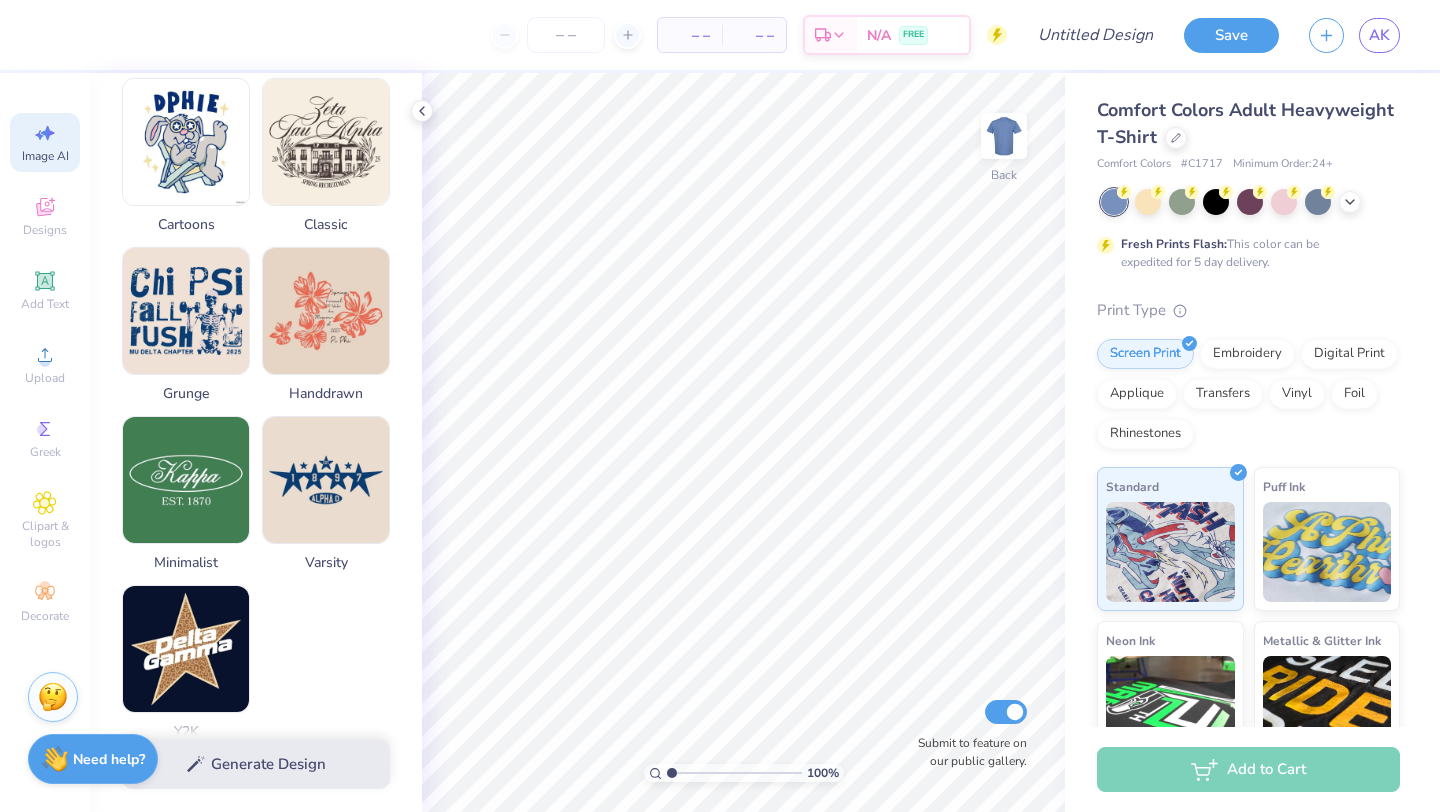 scroll, scrollTop: 898, scrollLeft: 0, axis: vertical 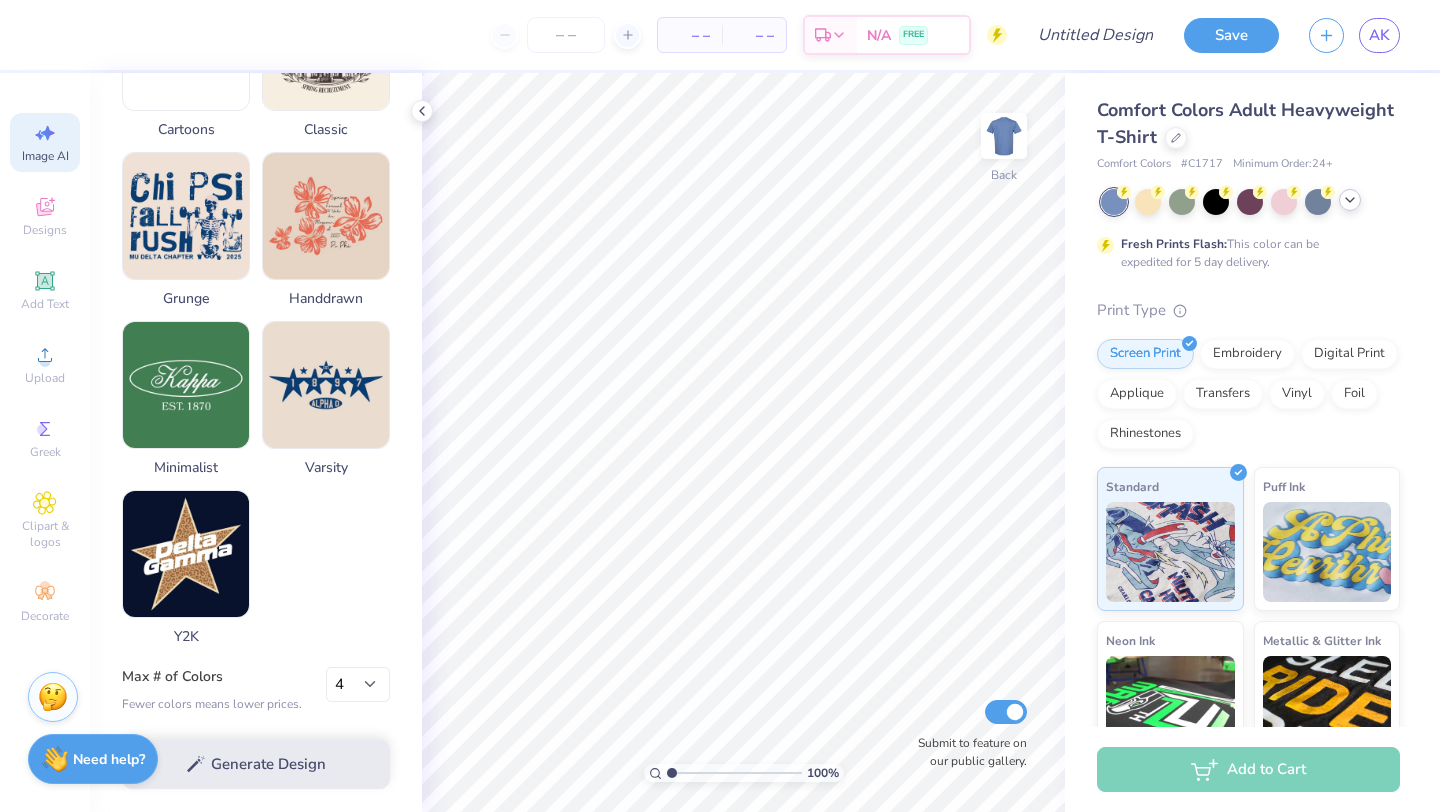 click at bounding box center [1350, 200] 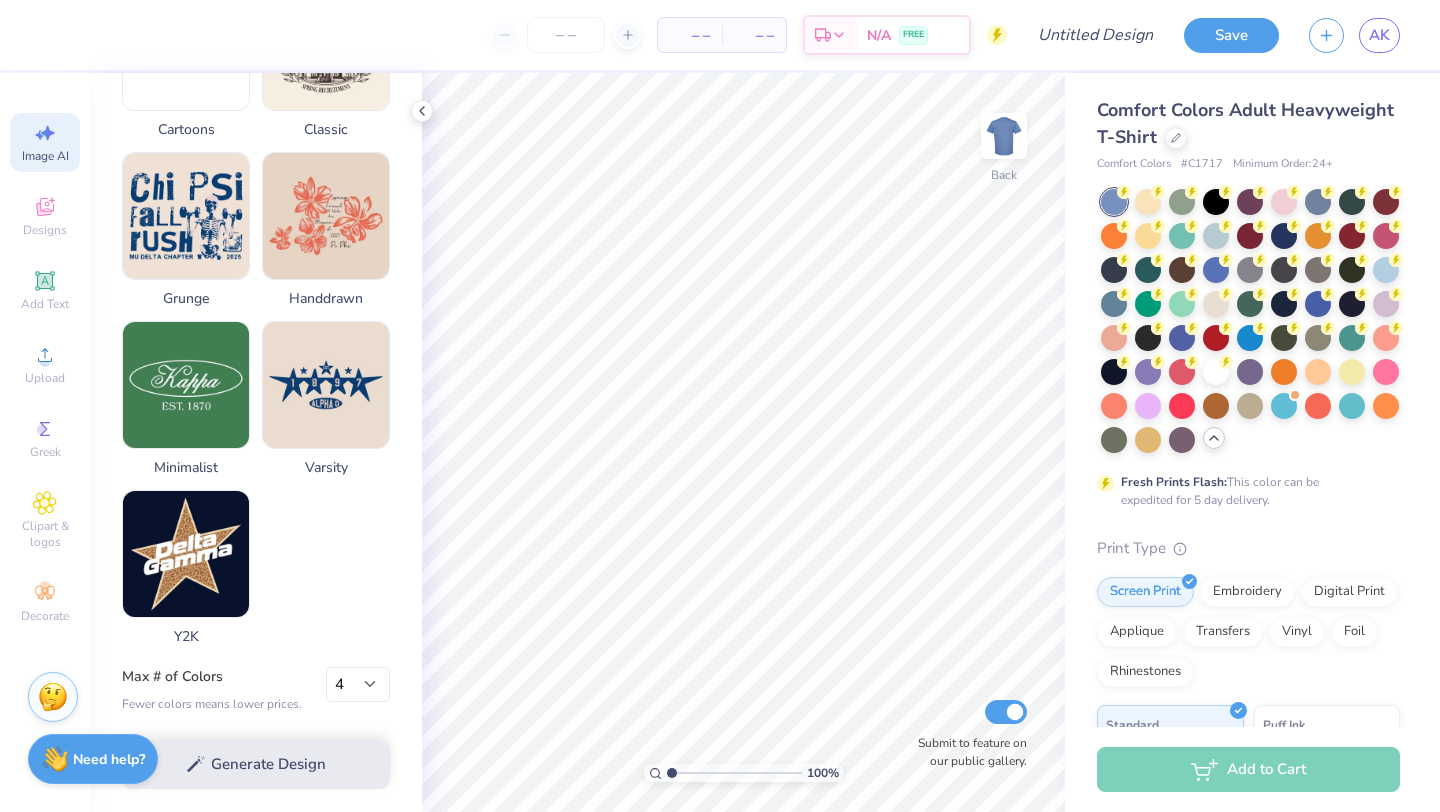 click 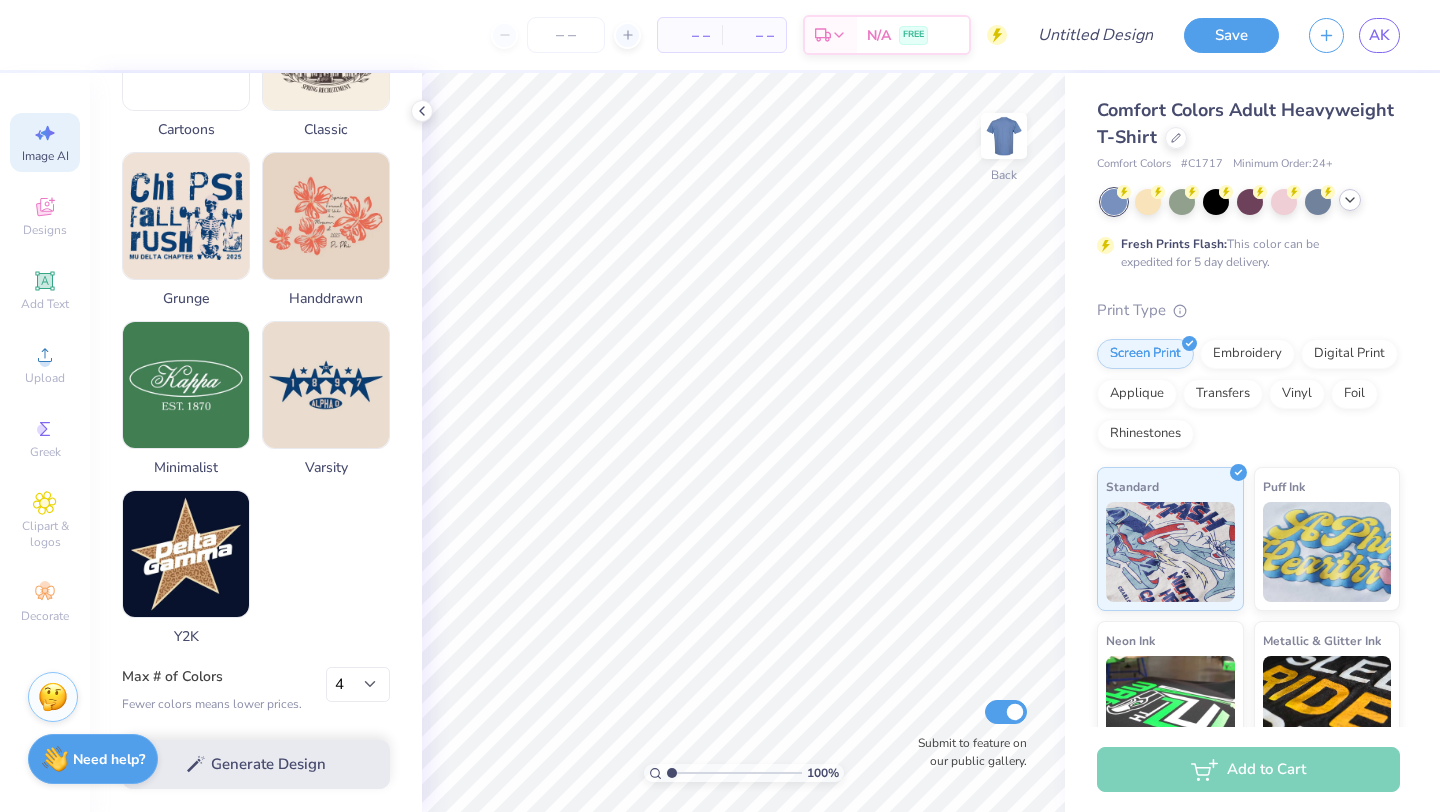 click 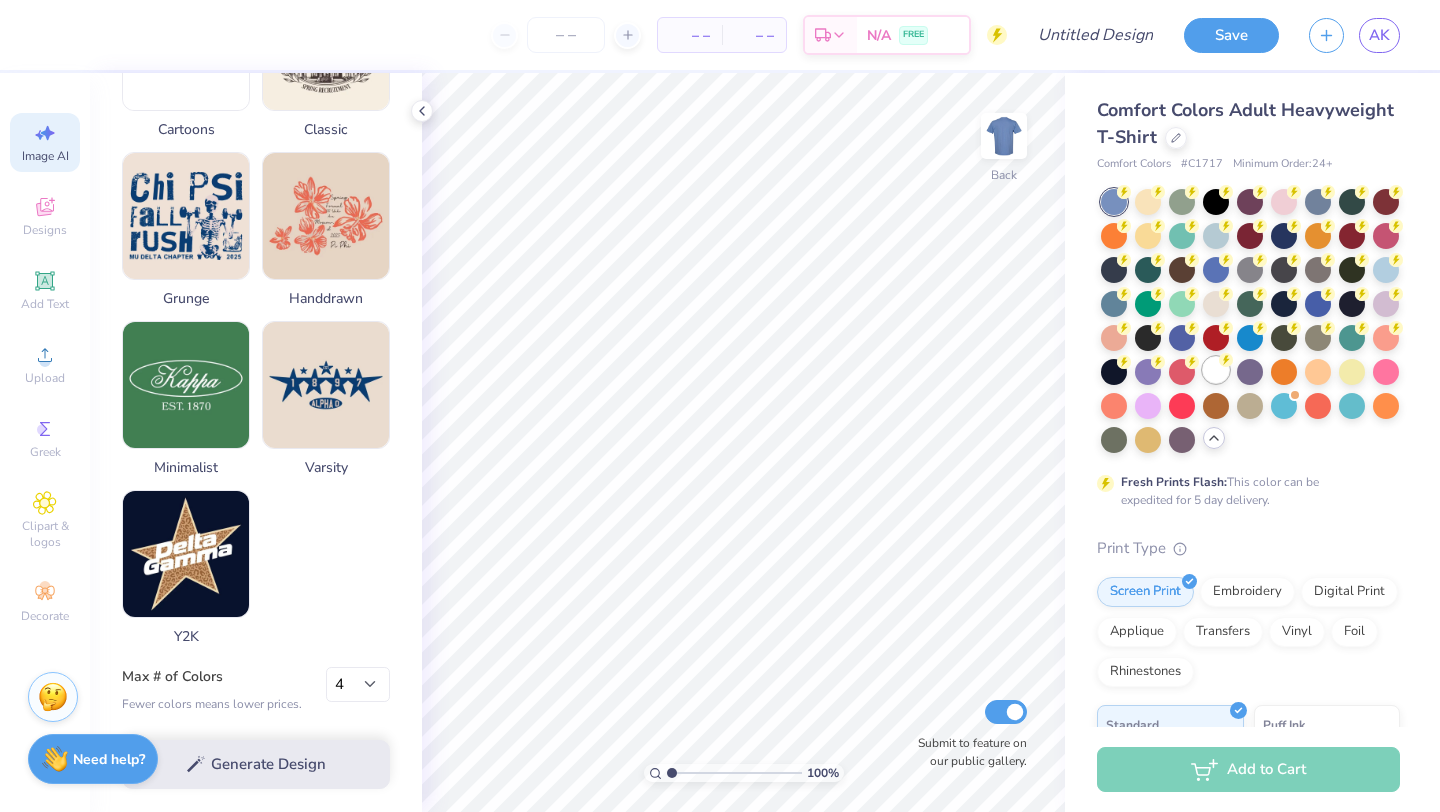 click at bounding box center (1216, 370) 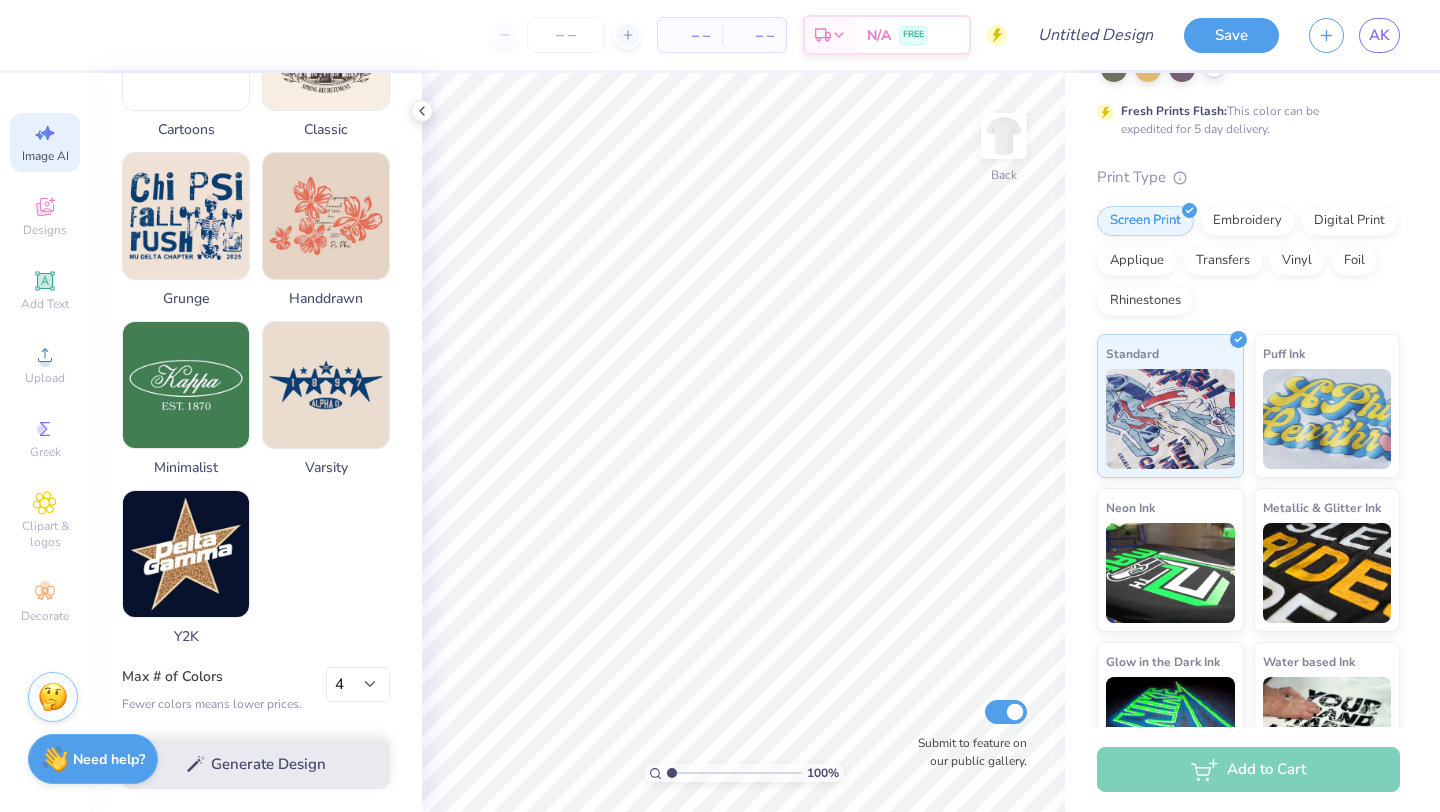 scroll, scrollTop: 0, scrollLeft: 0, axis: both 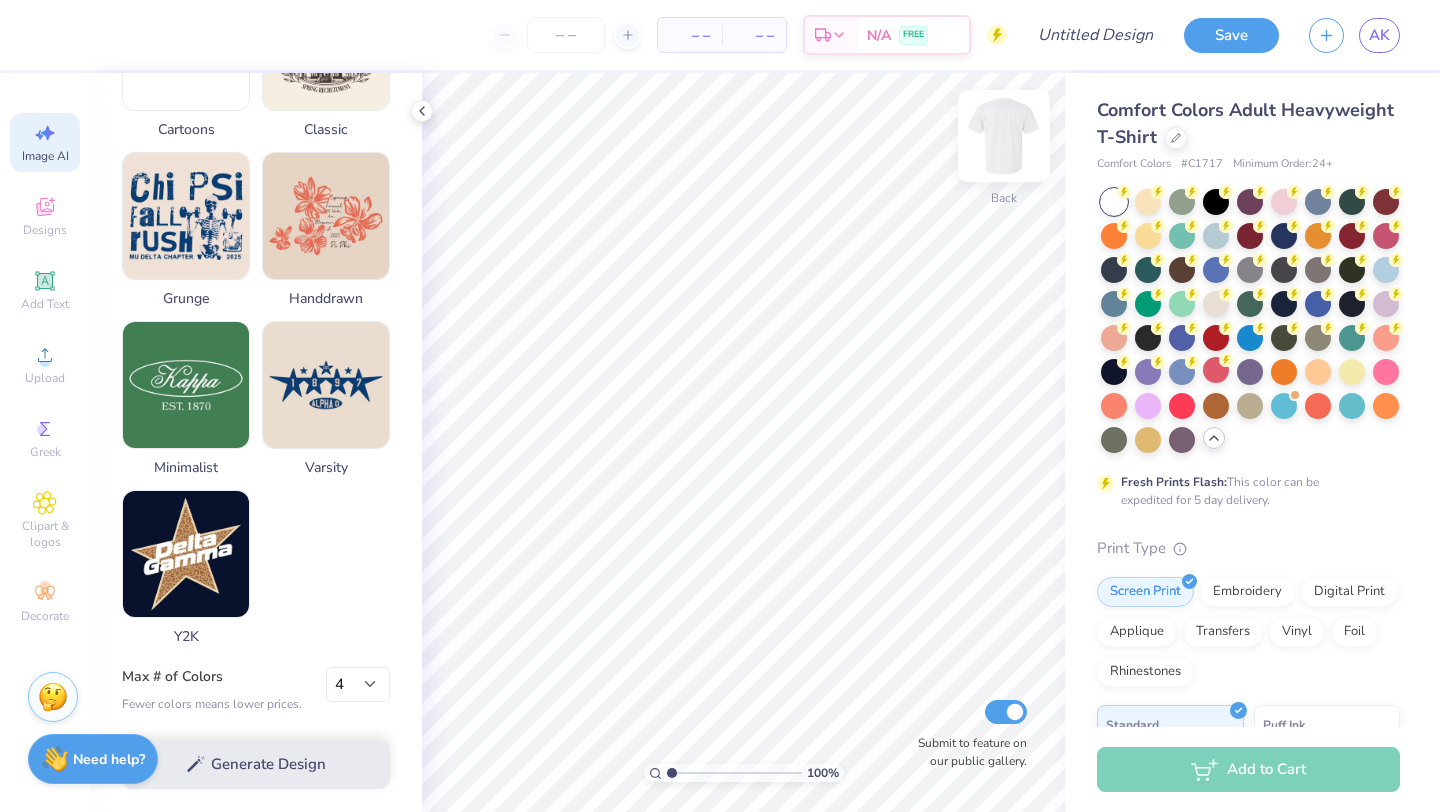 click at bounding box center [1004, 136] 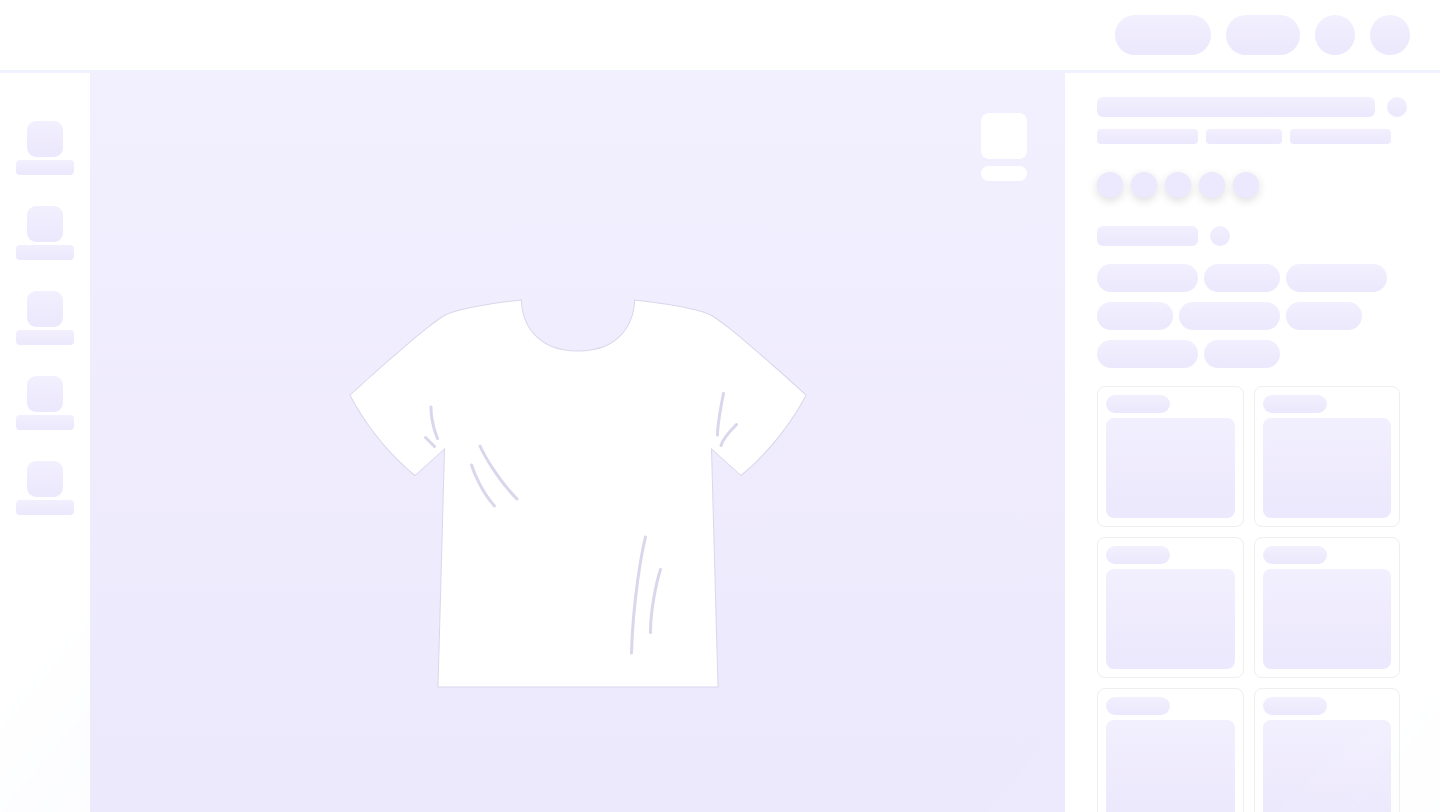 scroll, scrollTop: 0, scrollLeft: 0, axis: both 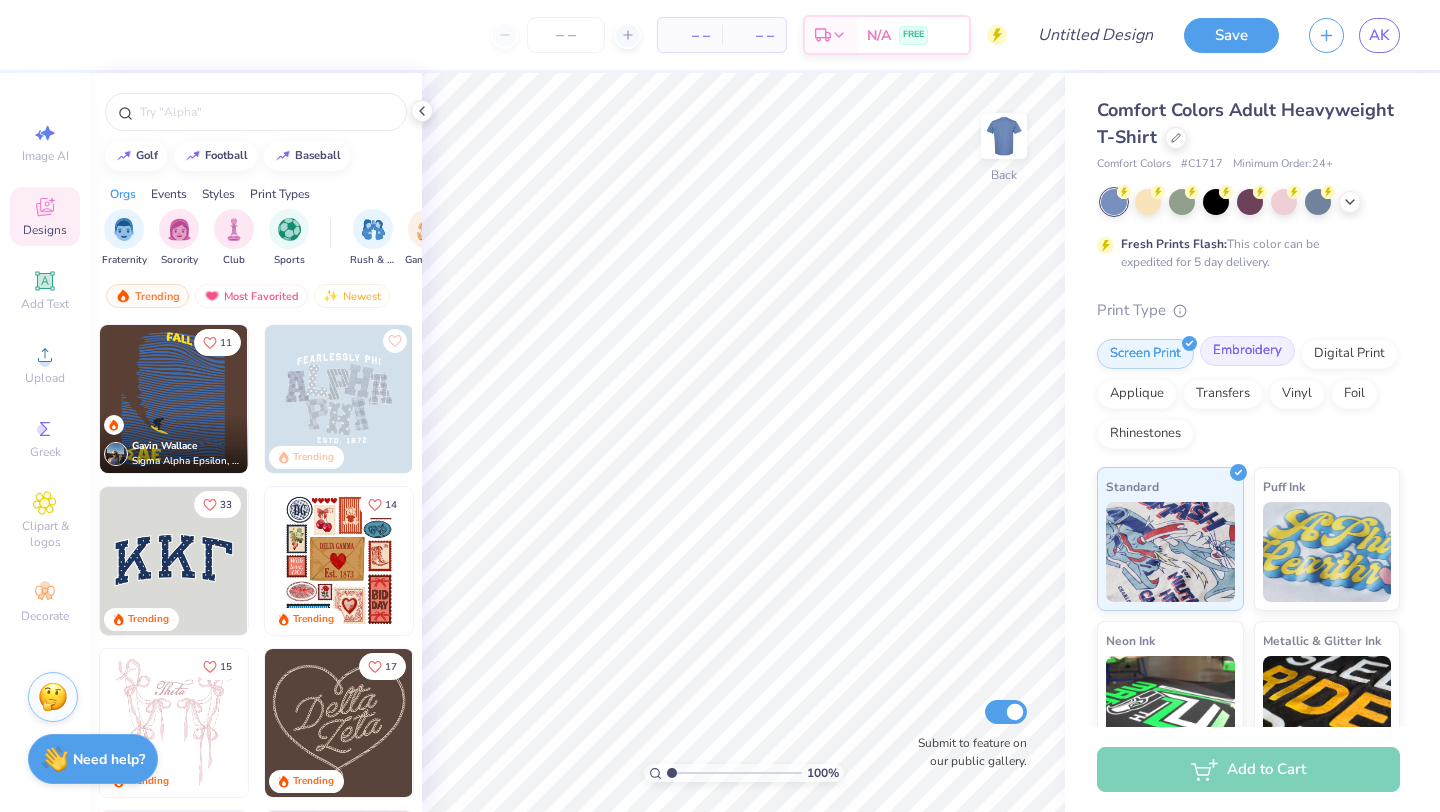 click on "Embroidery" at bounding box center [1247, 351] 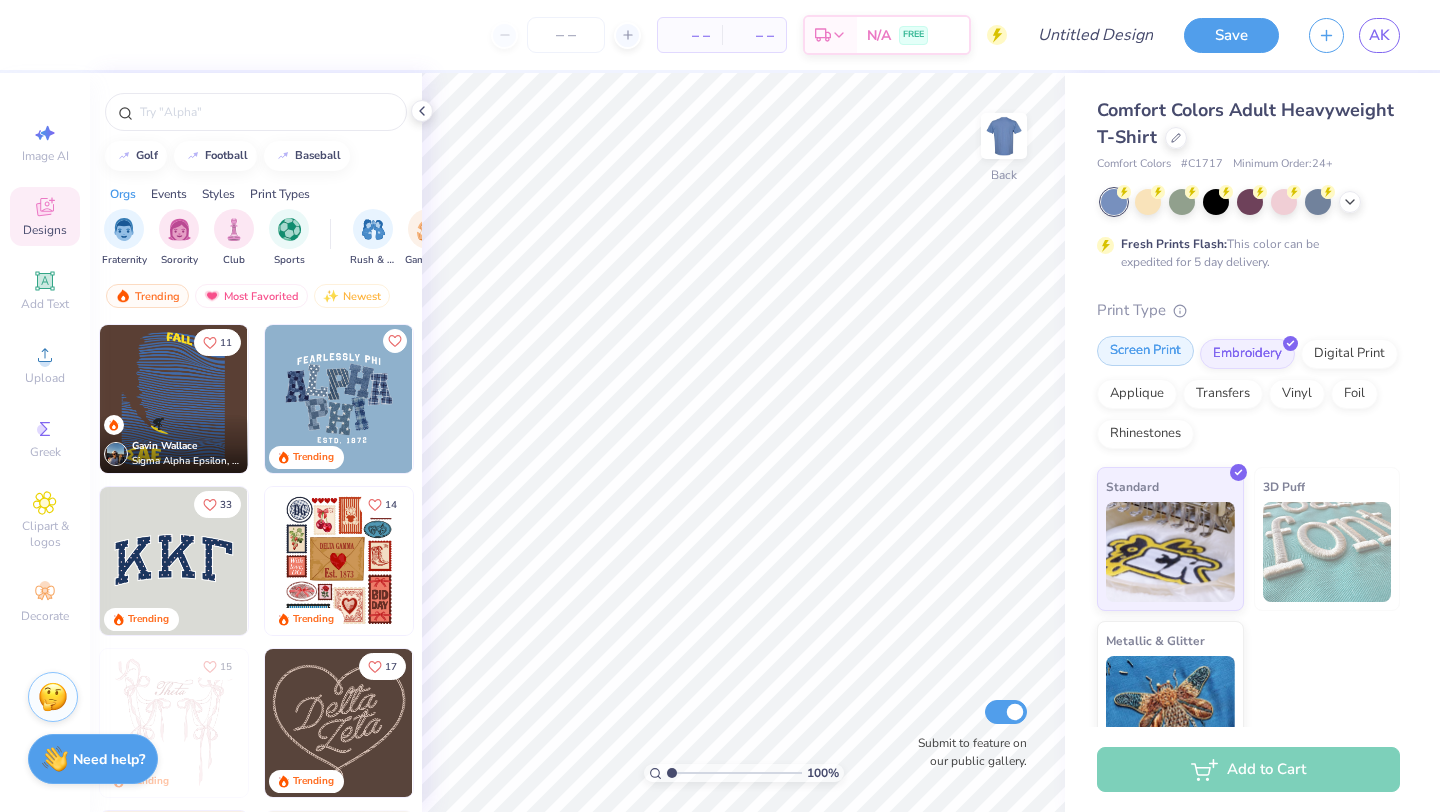 click on "Screen Print" at bounding box center [1145, 351] 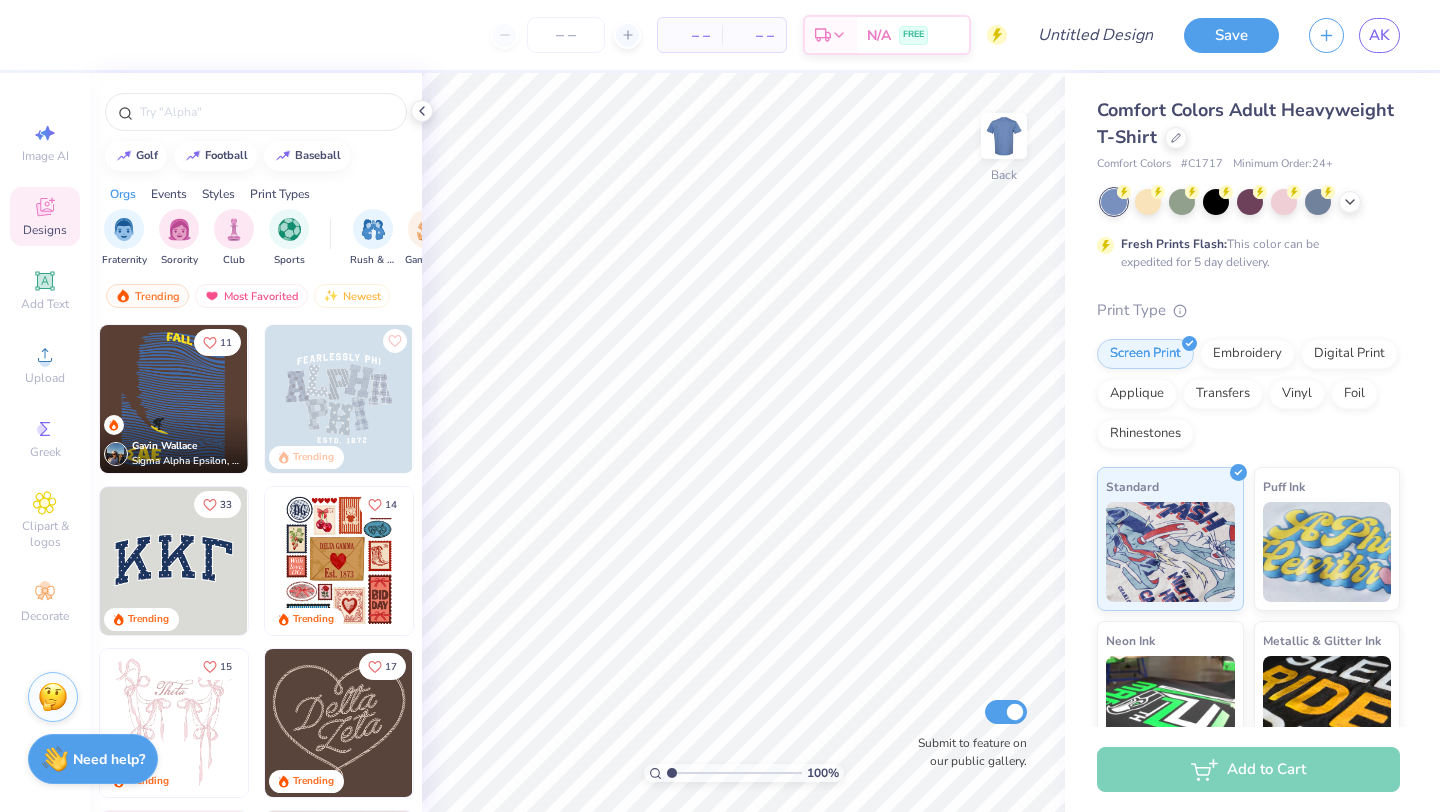 click on "Comfort Colors Adult Heavyweight T-Shirt" at bounding box center [1245, 123] 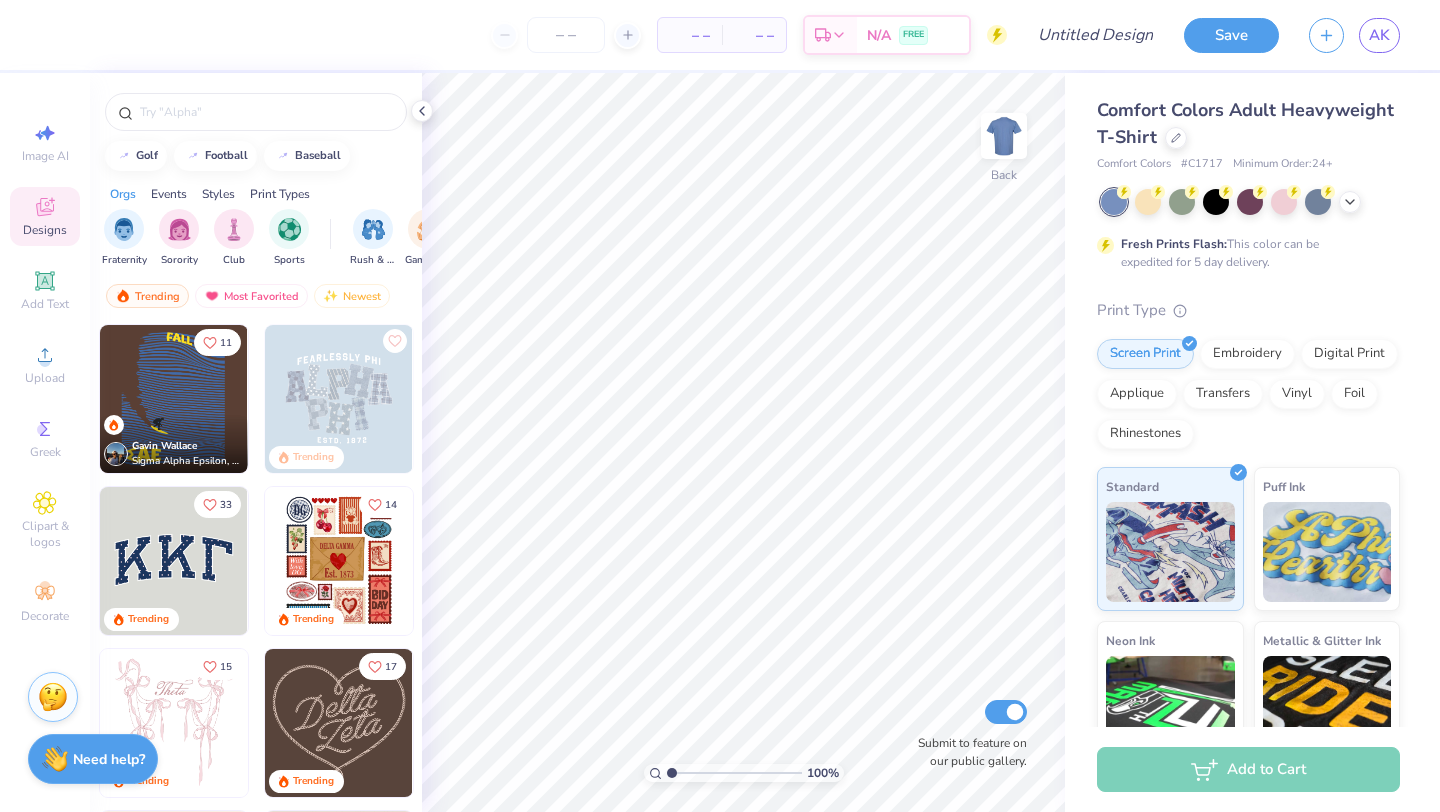 click on "Styles" at bounding box center (218, 194) 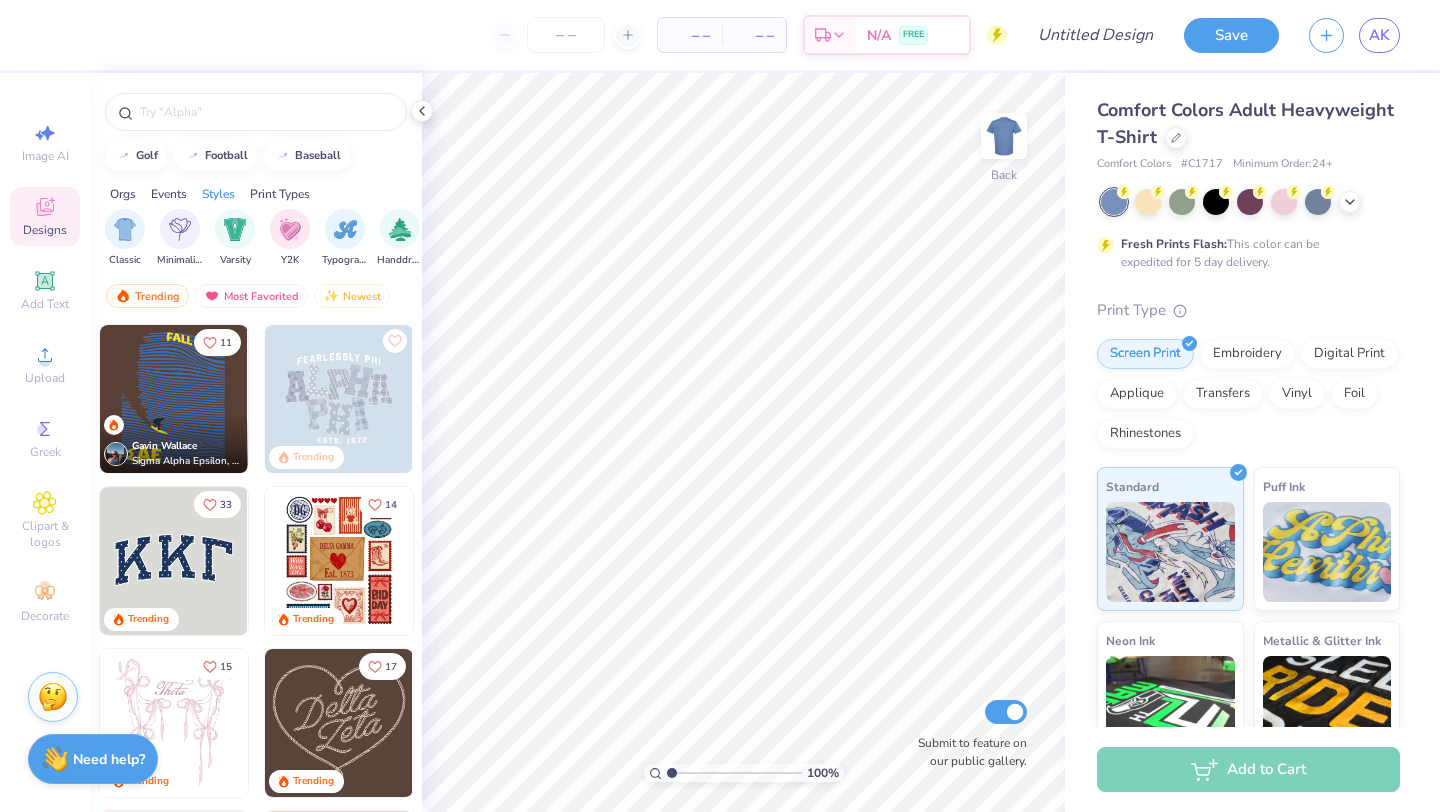 scroll, scrollTop: 0, scrollLeft: 1048, axis: horizontal 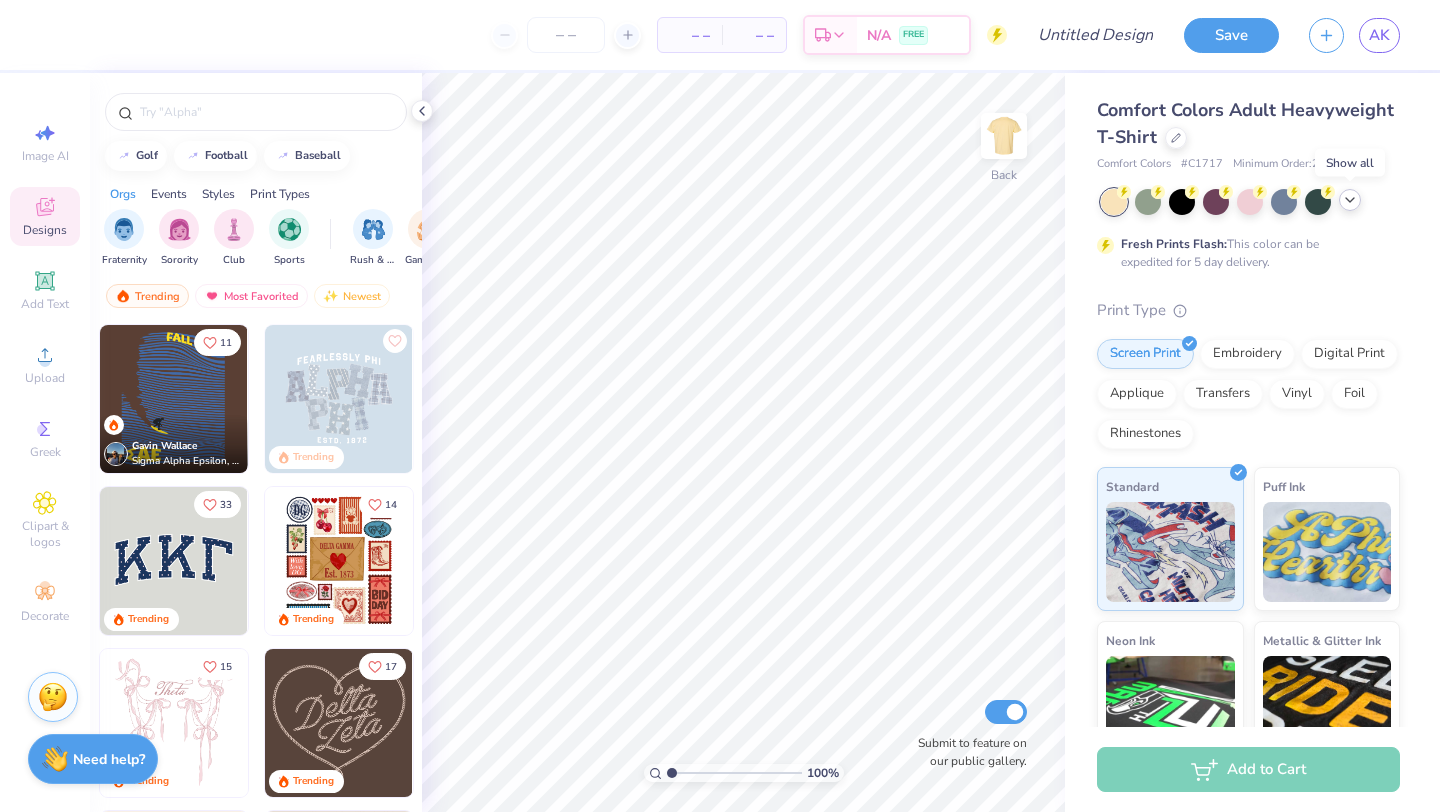 click 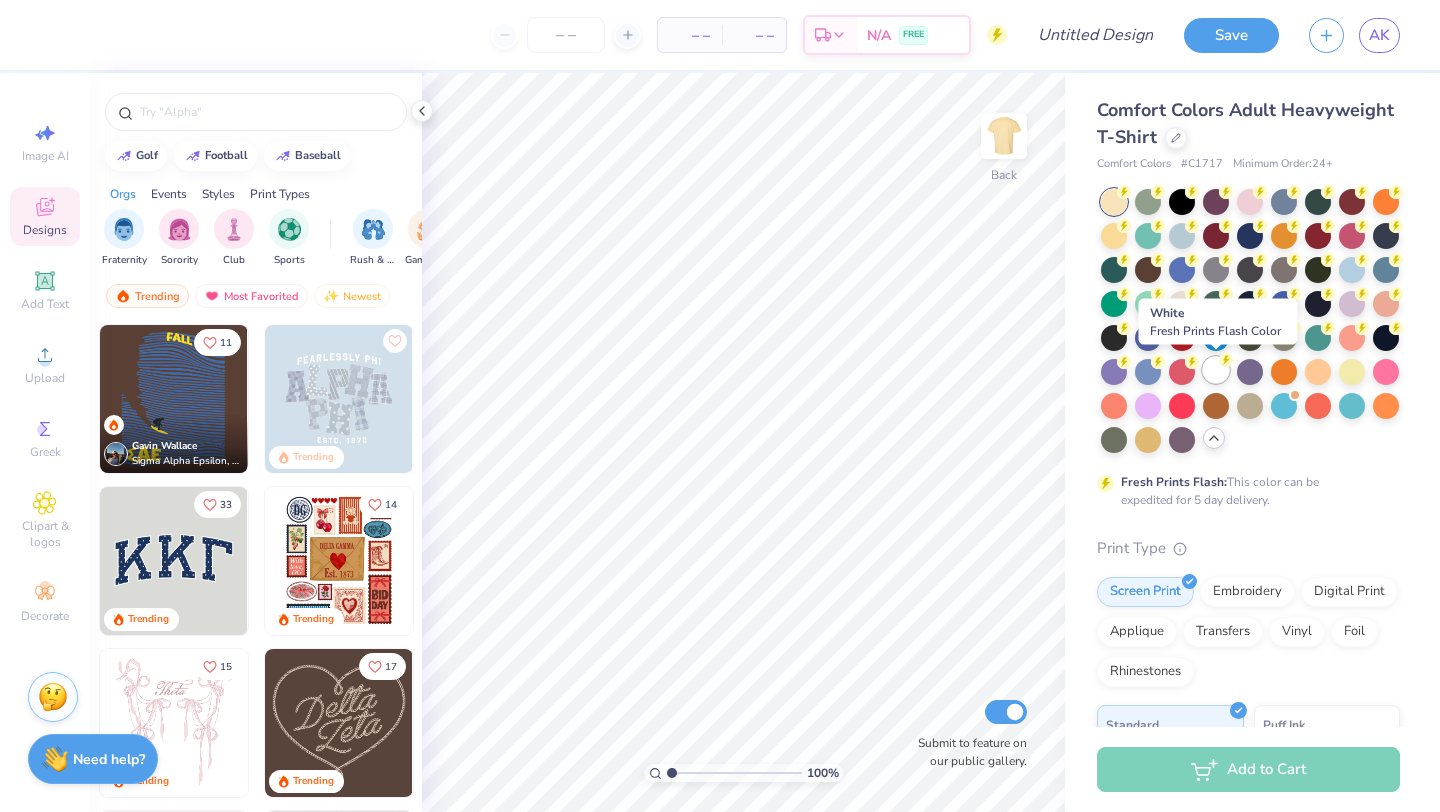 click at bounding box center (1216, 370) 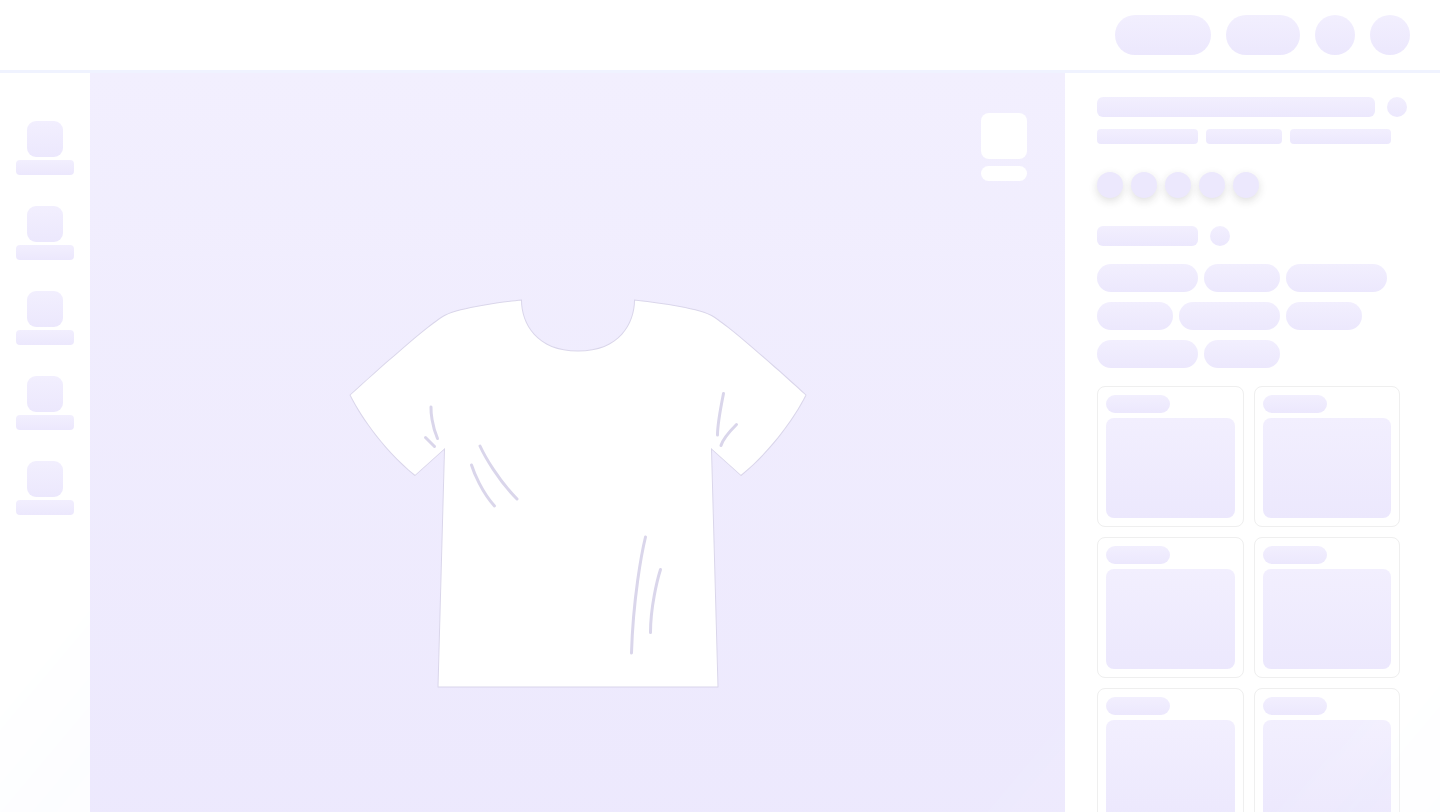 scroll, scrollTop: 0, scrollLeft: 0, axis: both 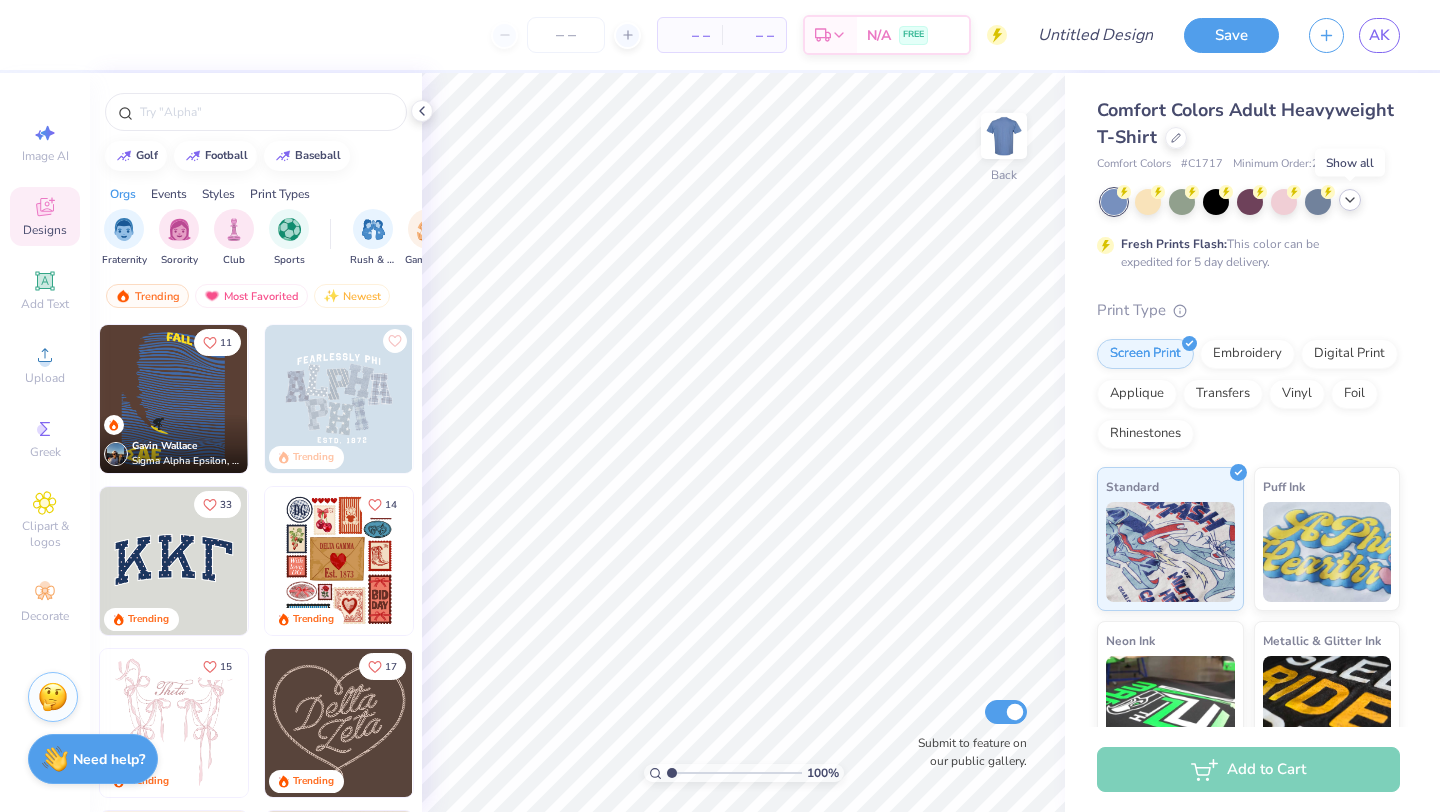 click 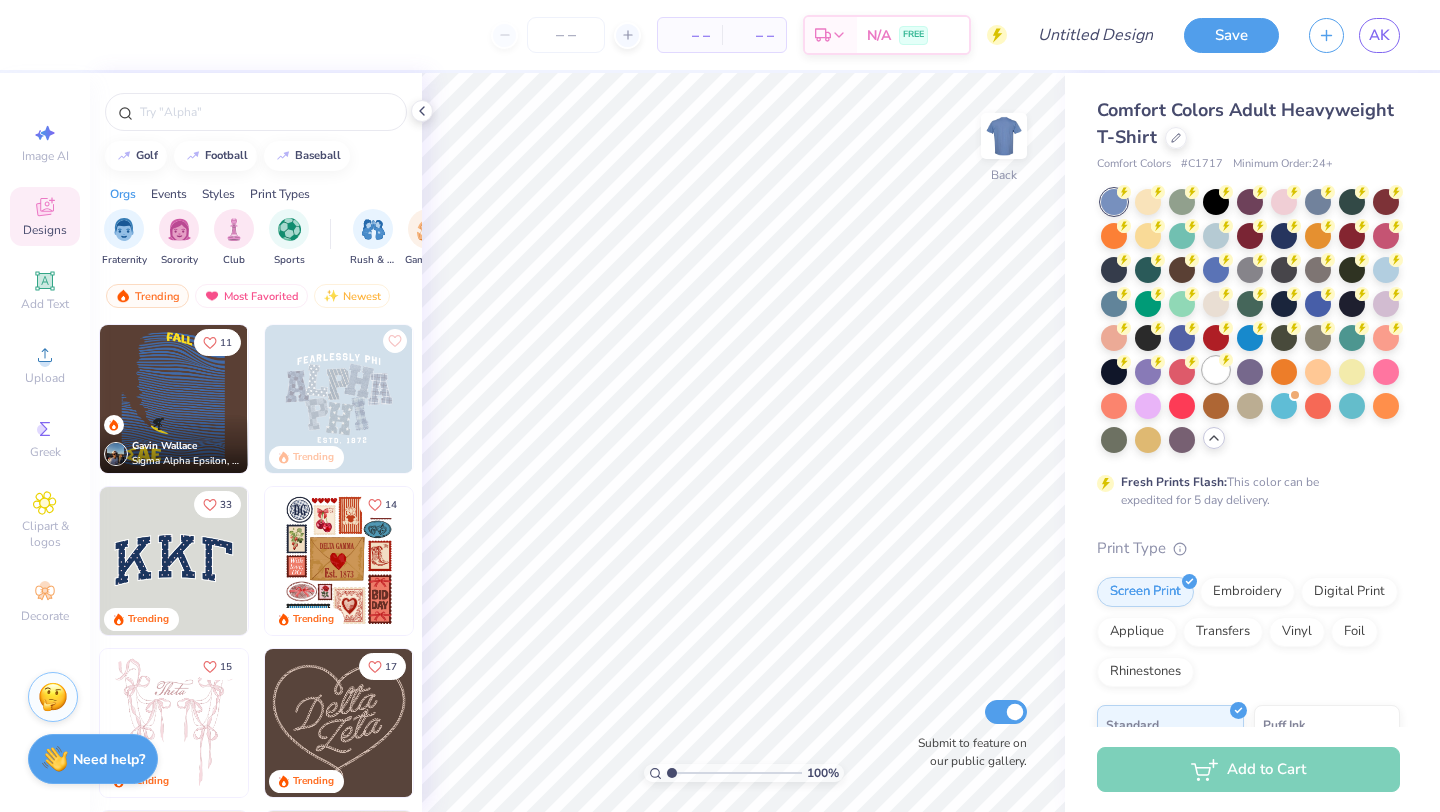 click at bounding box center [1216, 370] 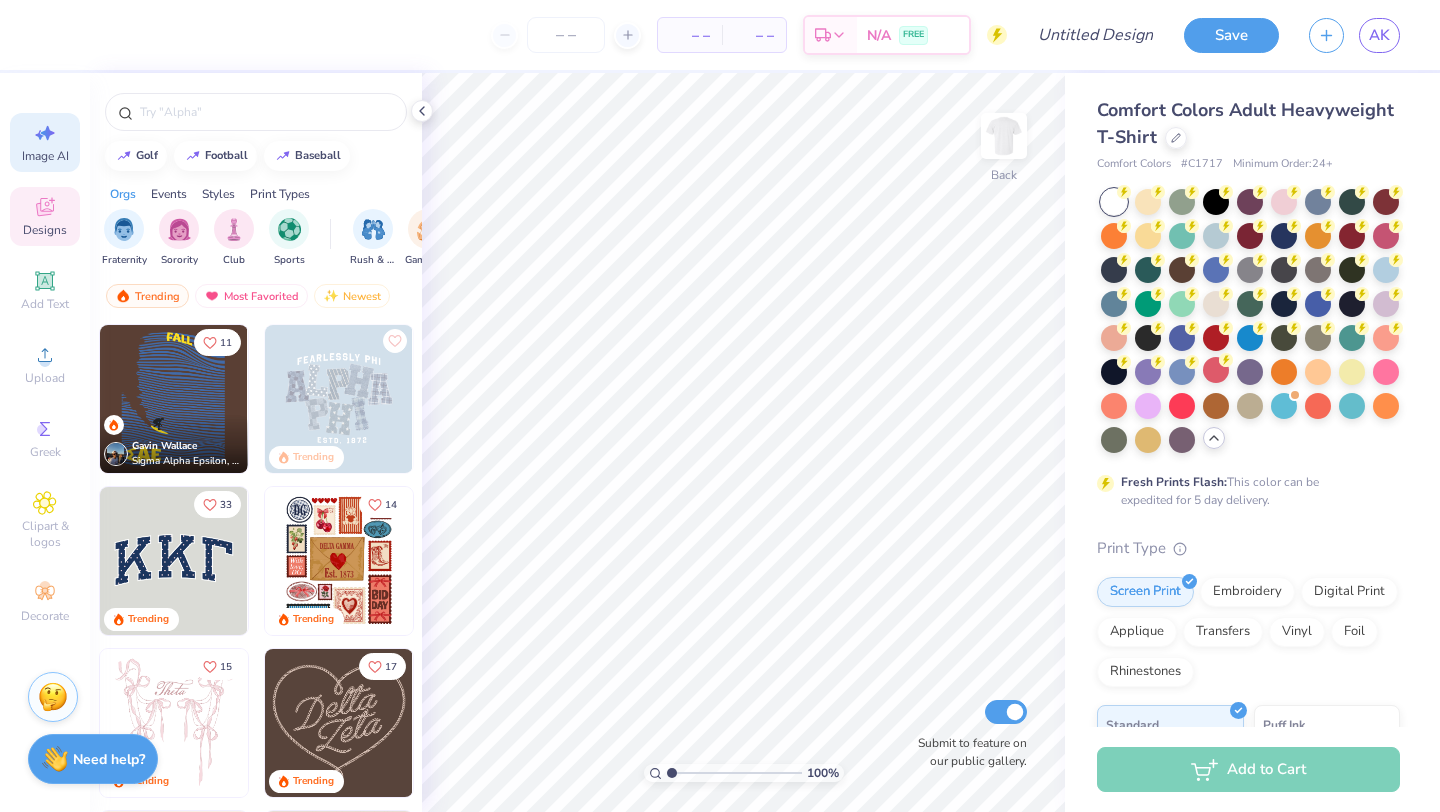 click on "Image AI" at bounding box center [45, 156] 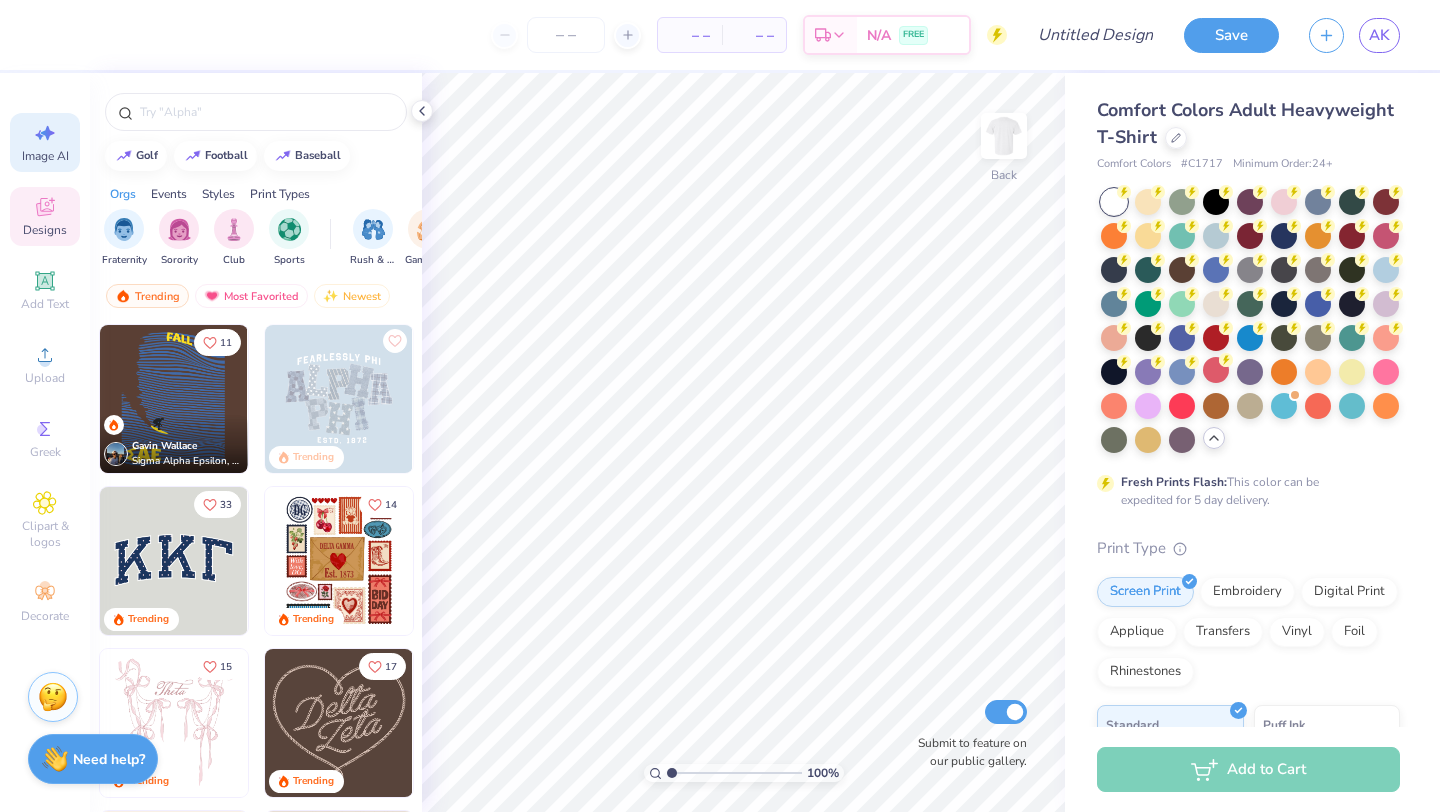 select on "4" 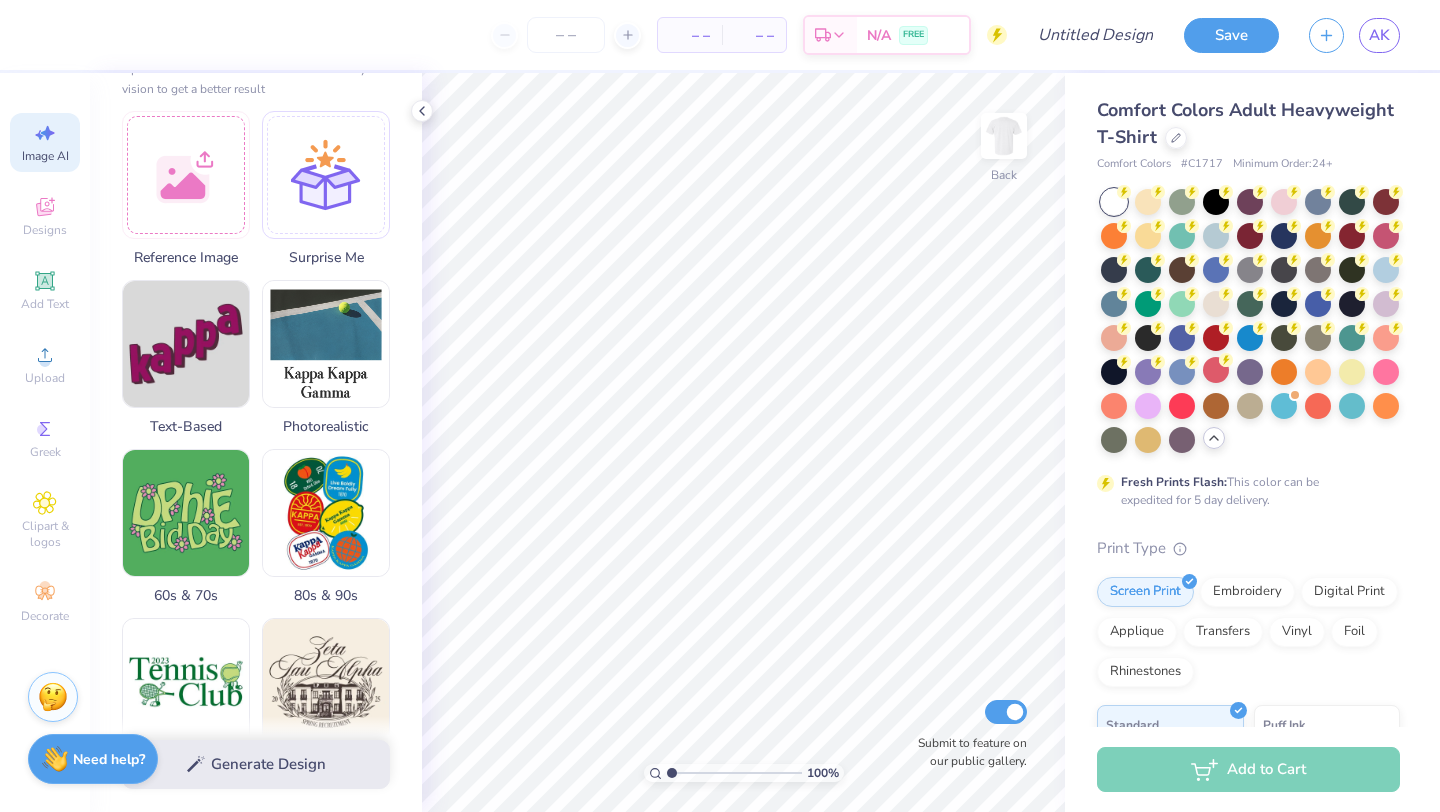 scroll, scrollTop: 264, scrollLeft: 0, axis: vertical 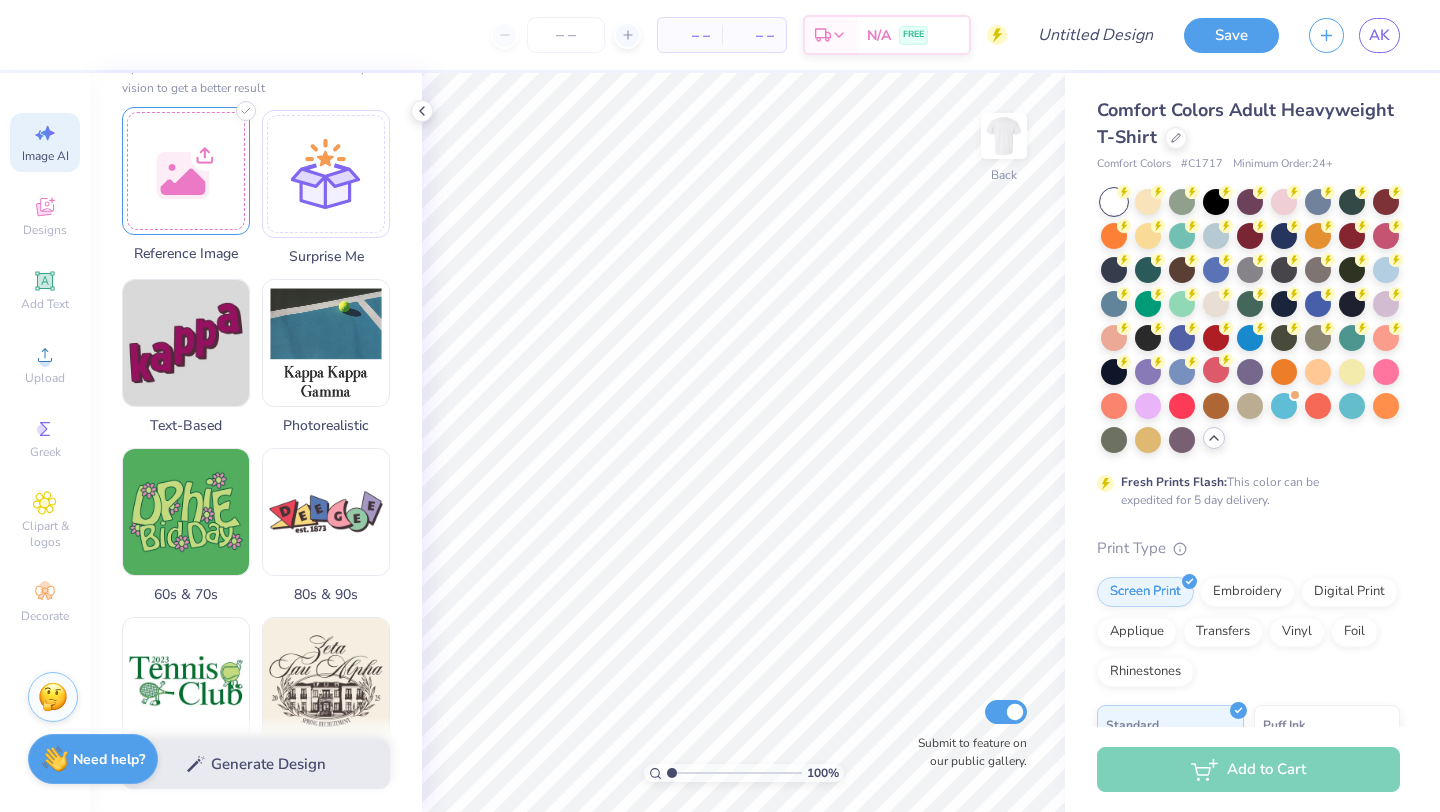 click at bounding box center (186, 171) 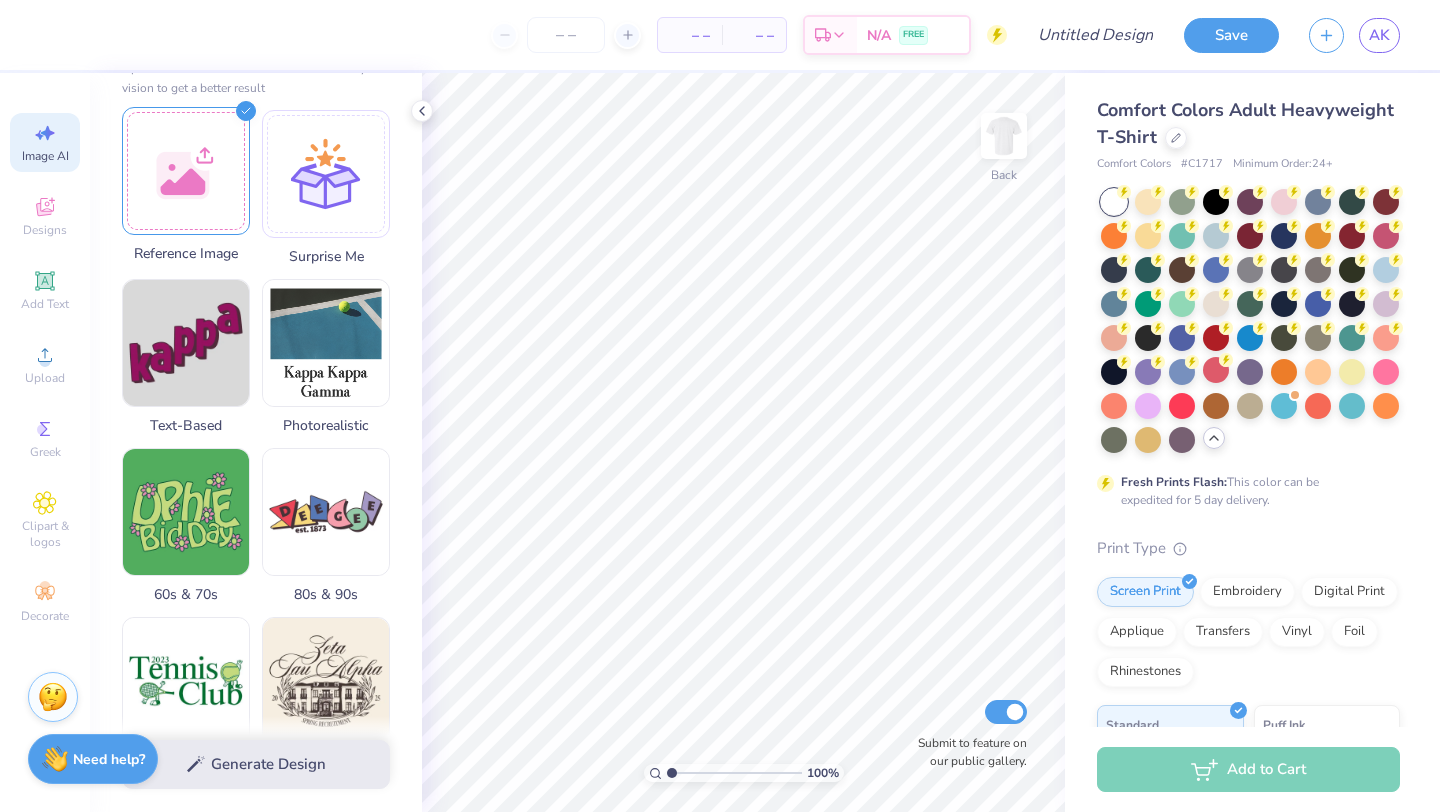 click at bounding box center (186, 171) 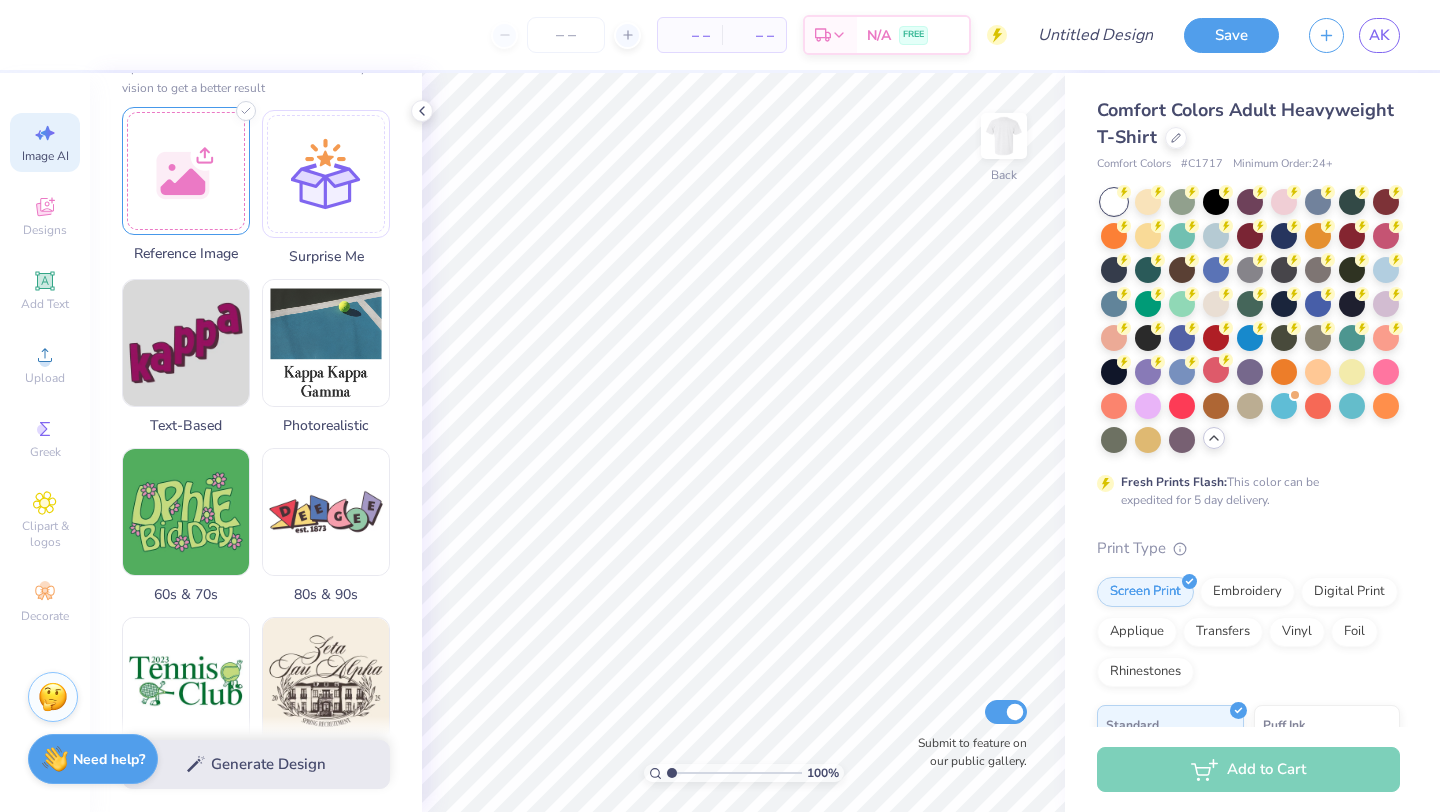click at bounding box center (186, 171) 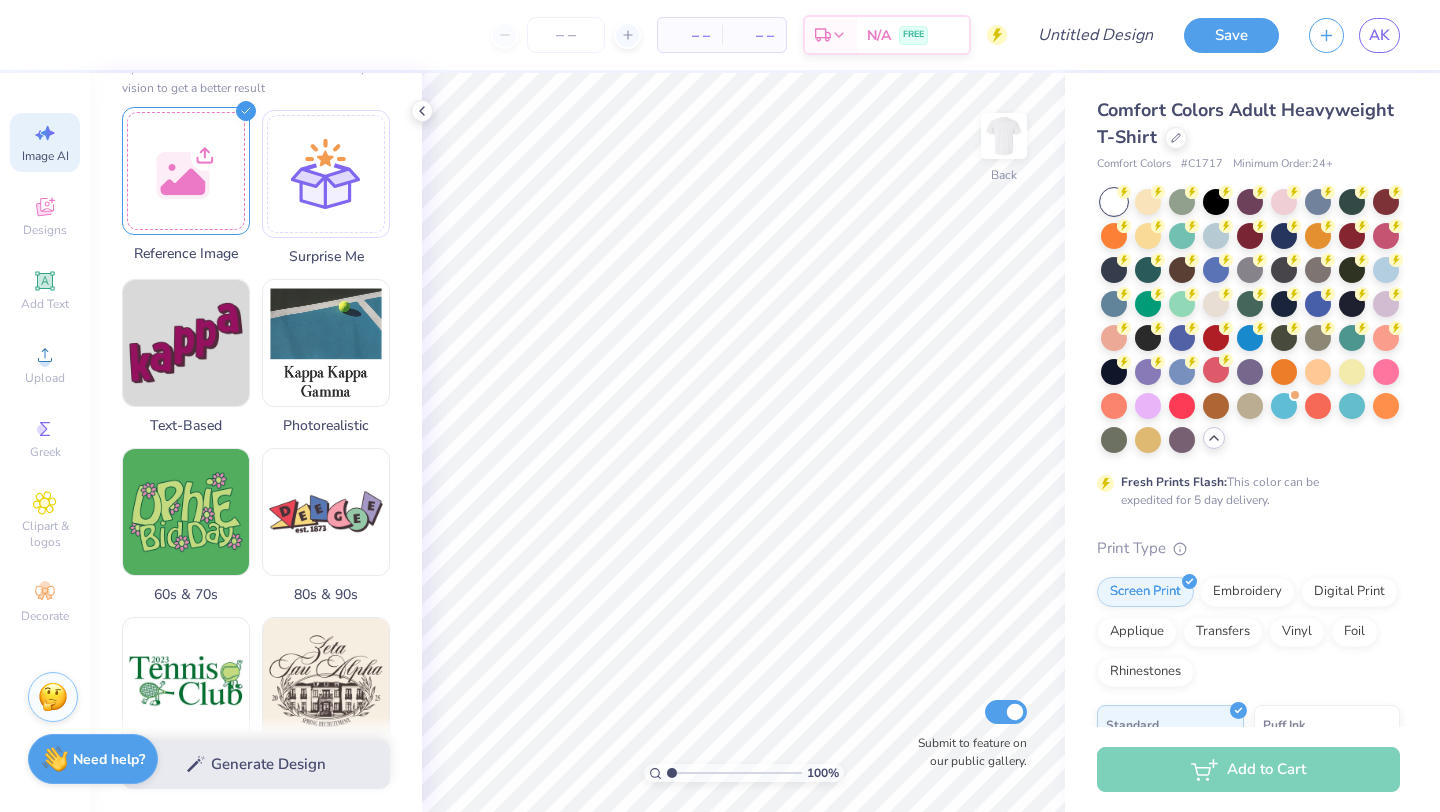click at bounding box center (186, 171) 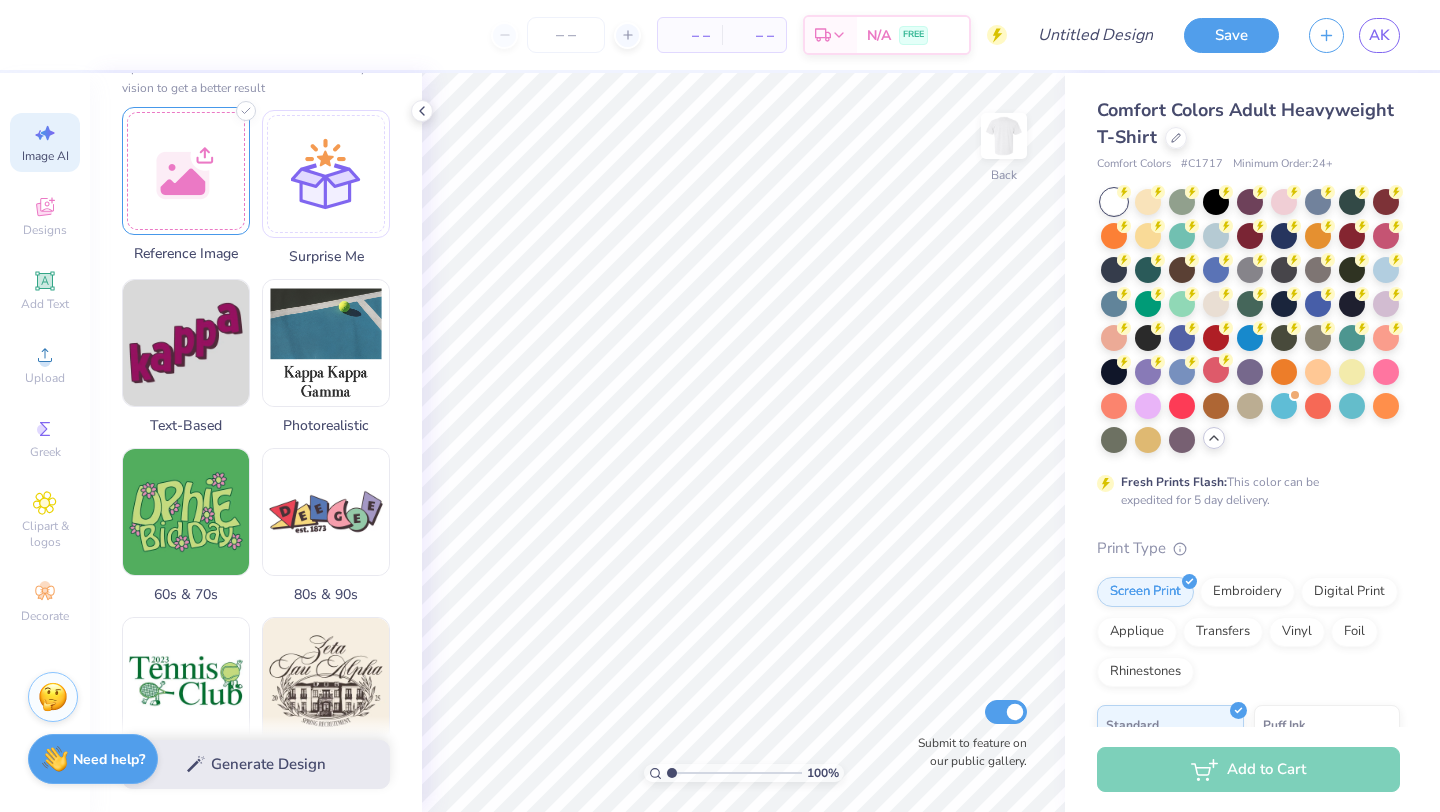 click at bounding box center [186, 171] 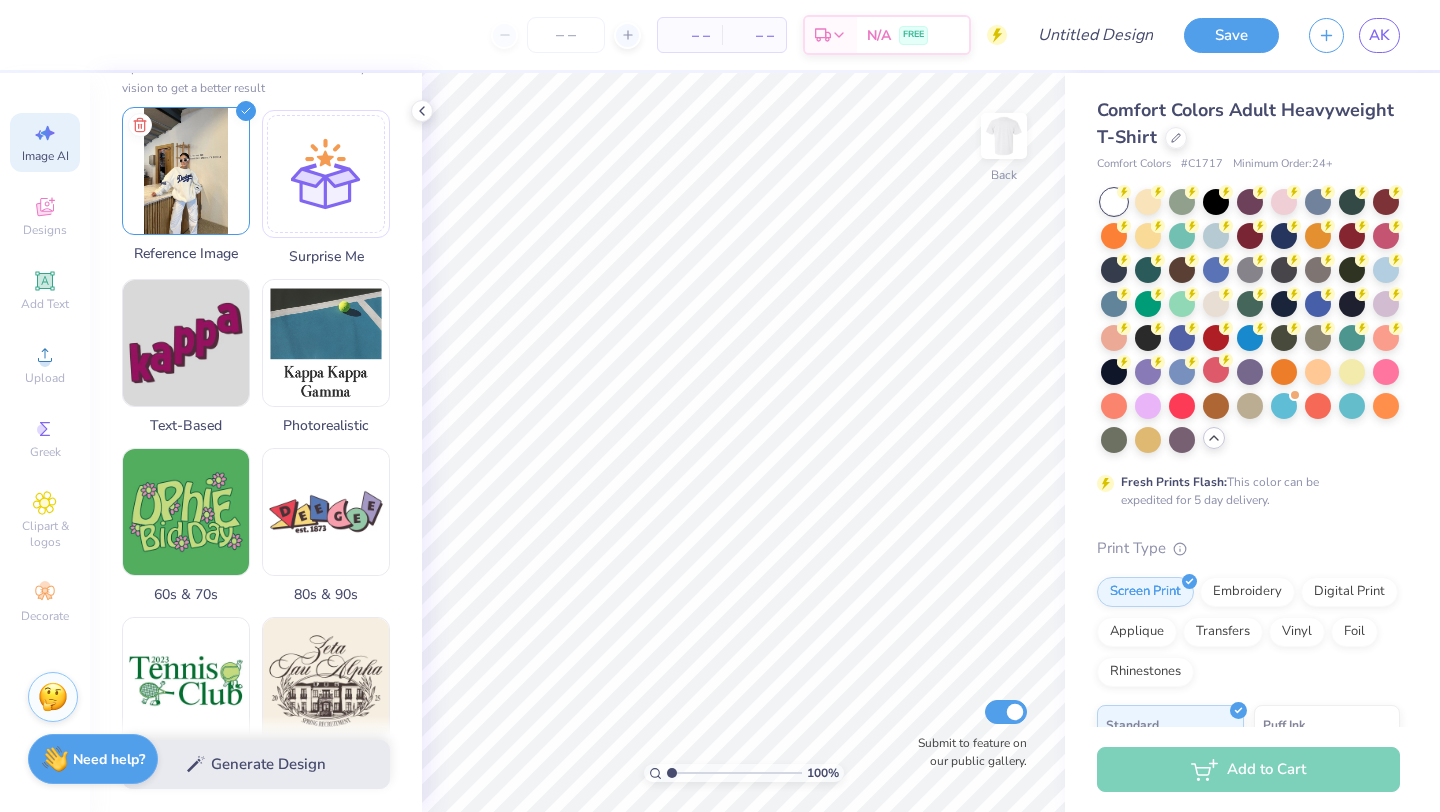 click at bounding box center [186, 171] 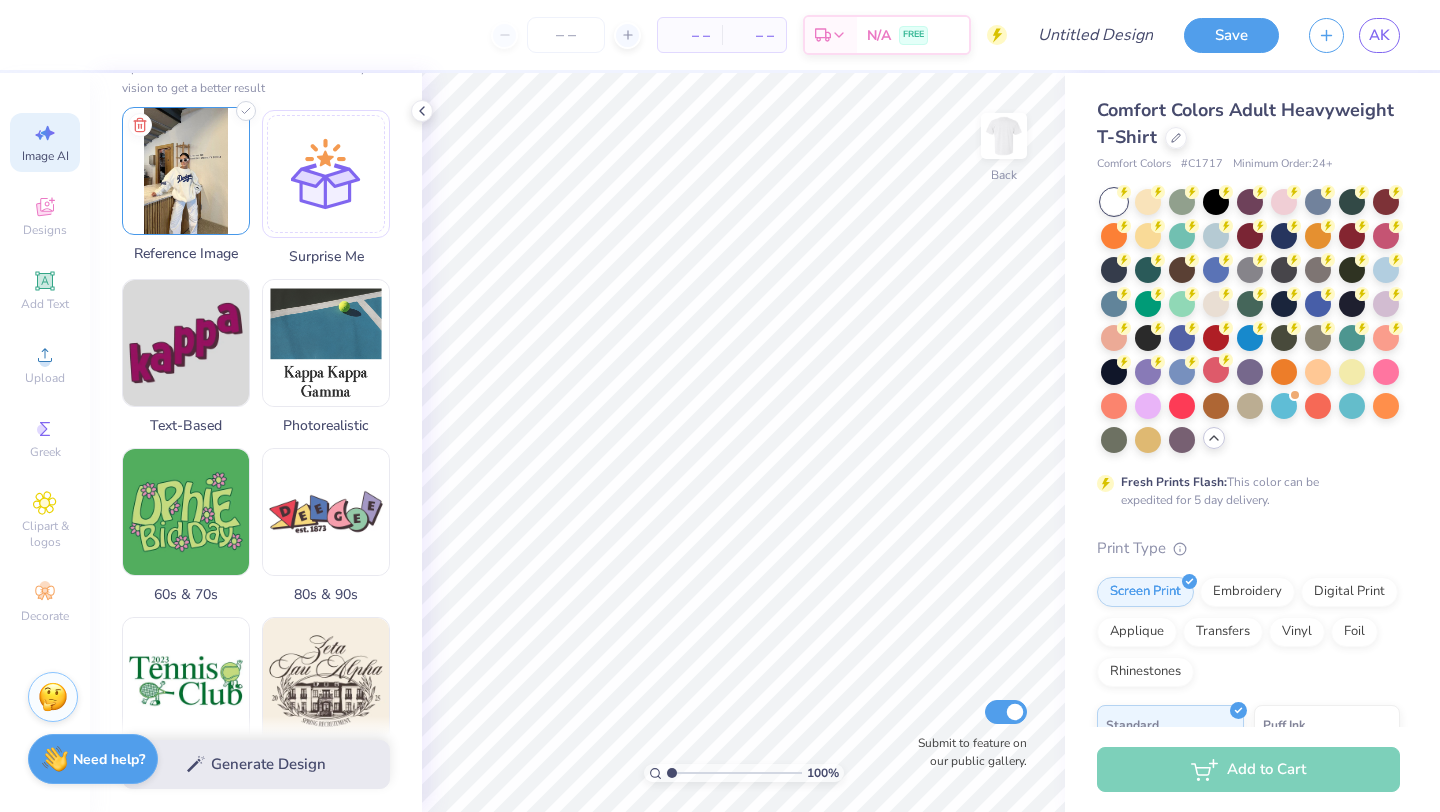 click at bounding box center [186, 171] 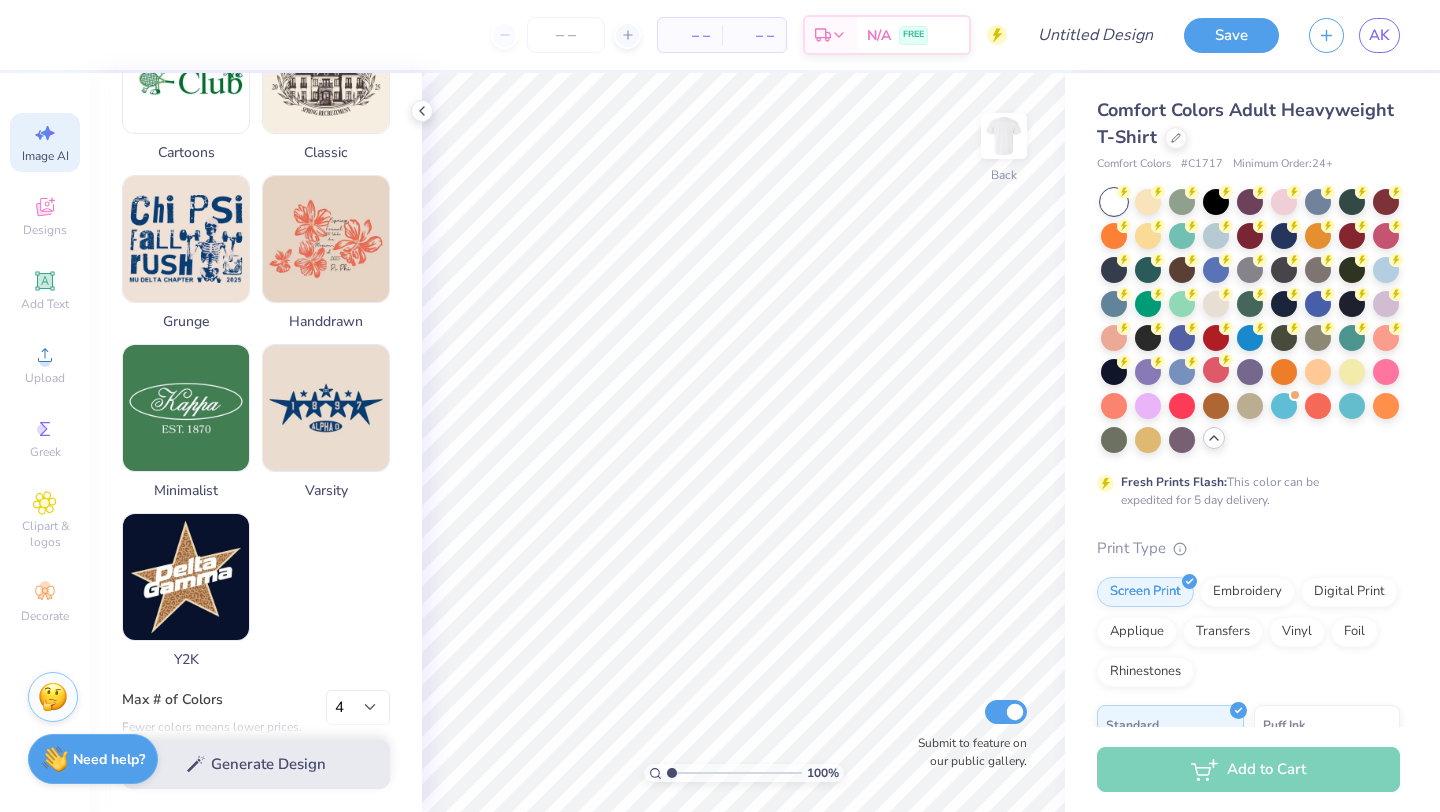 scroll, scrollTop: 898, scrollLeft: 0, axis: vertical 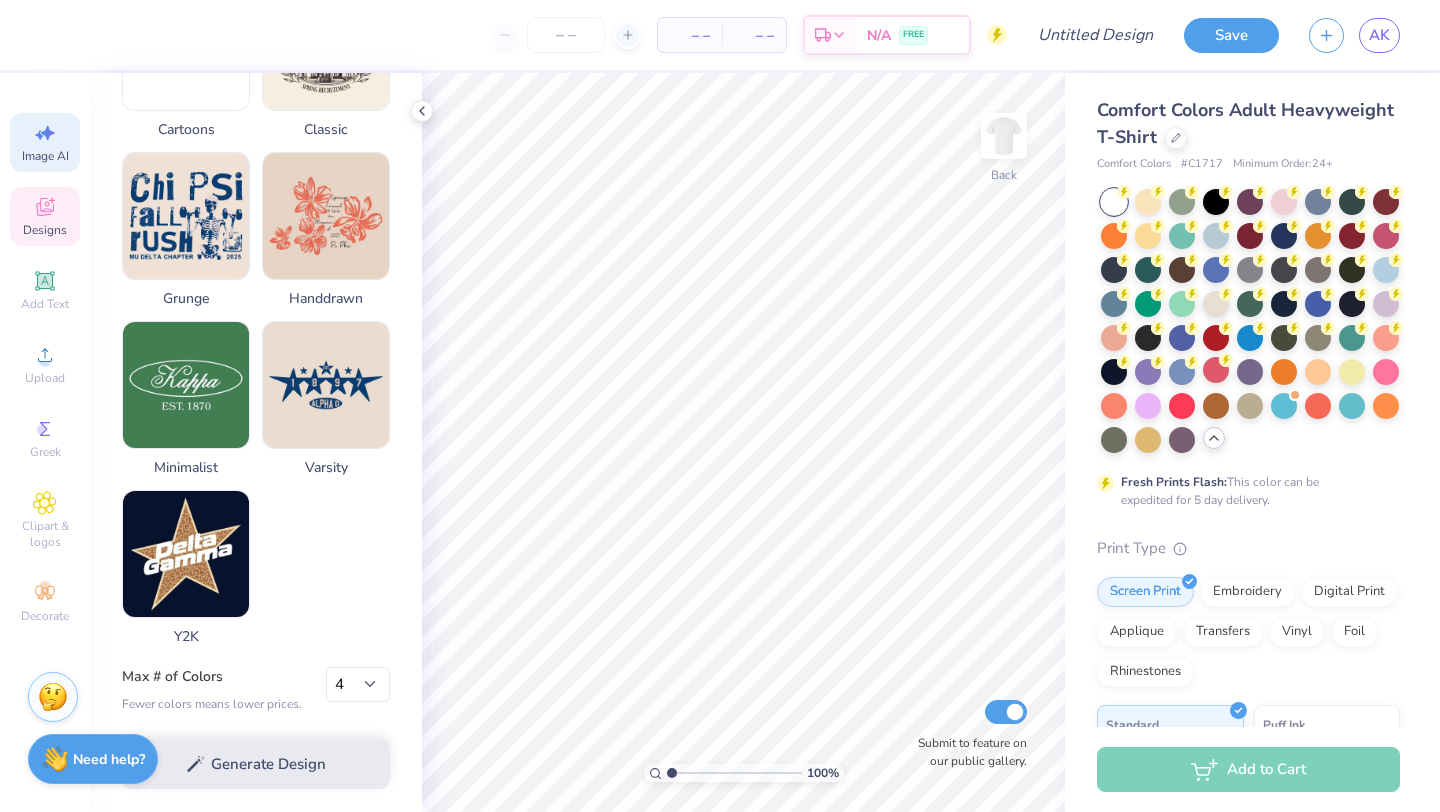 click on "Designs" at bounding box center (45, 230) 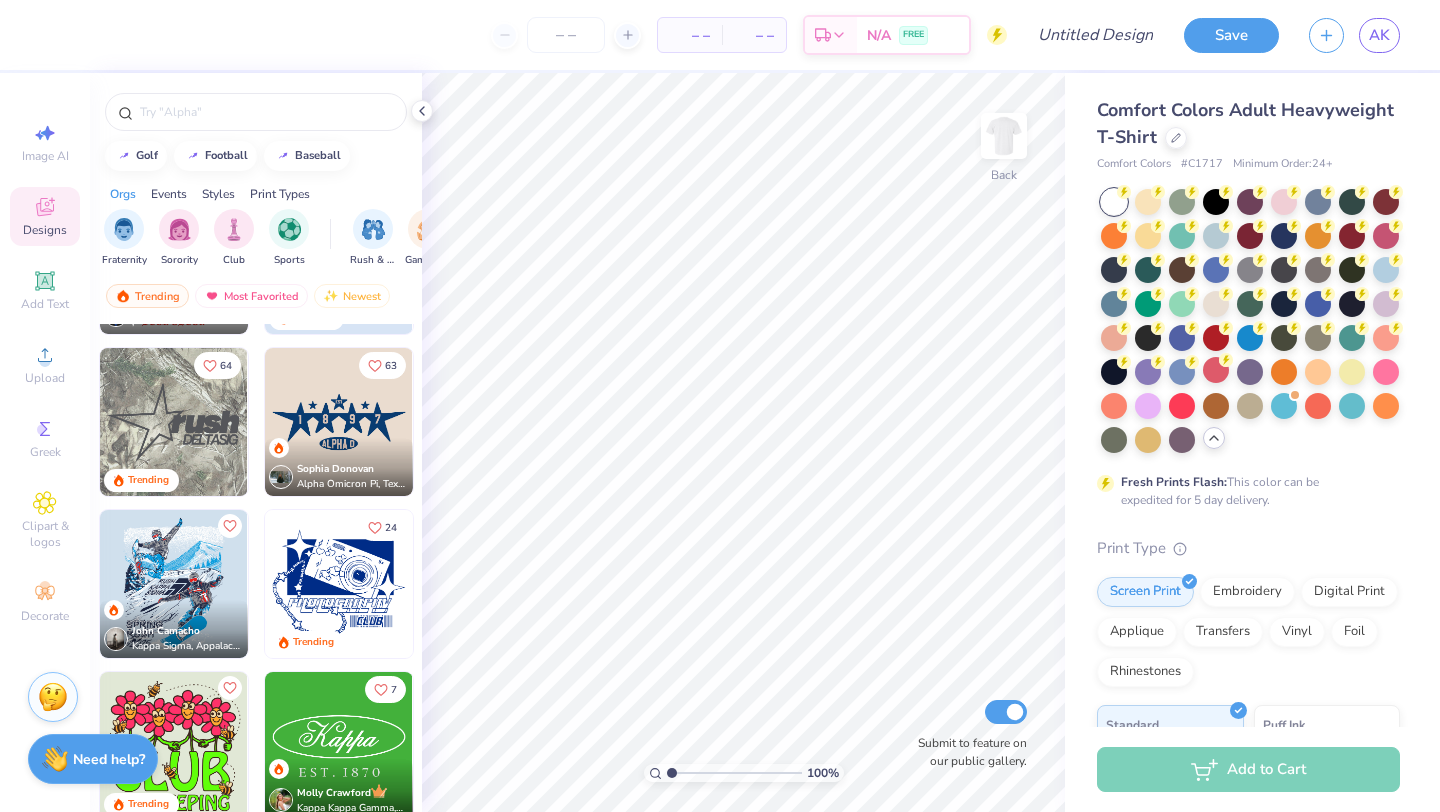 scroll, scrollTop: 1592, scrollLeft: 0, axis: vertical 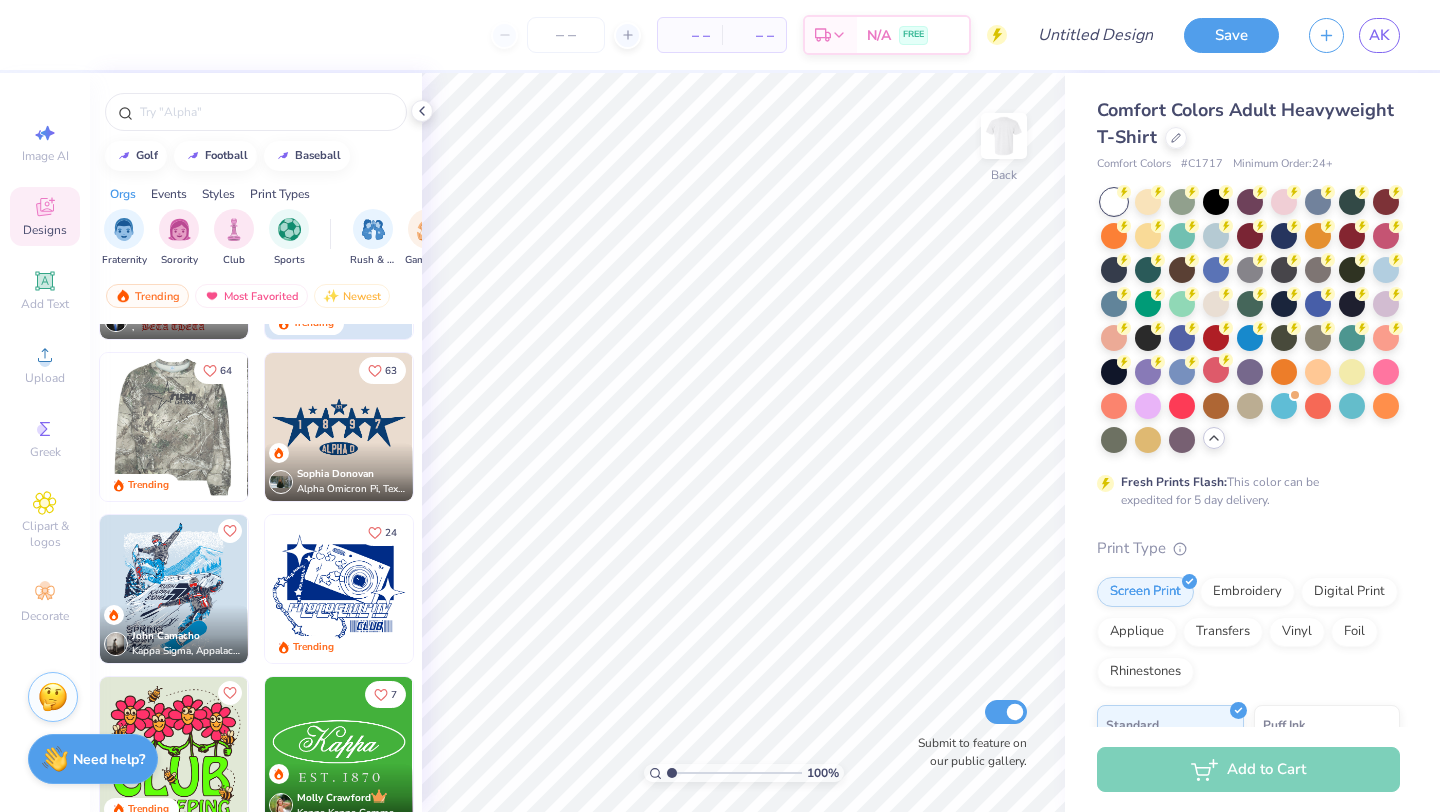 click at bounding box center (173, 427) 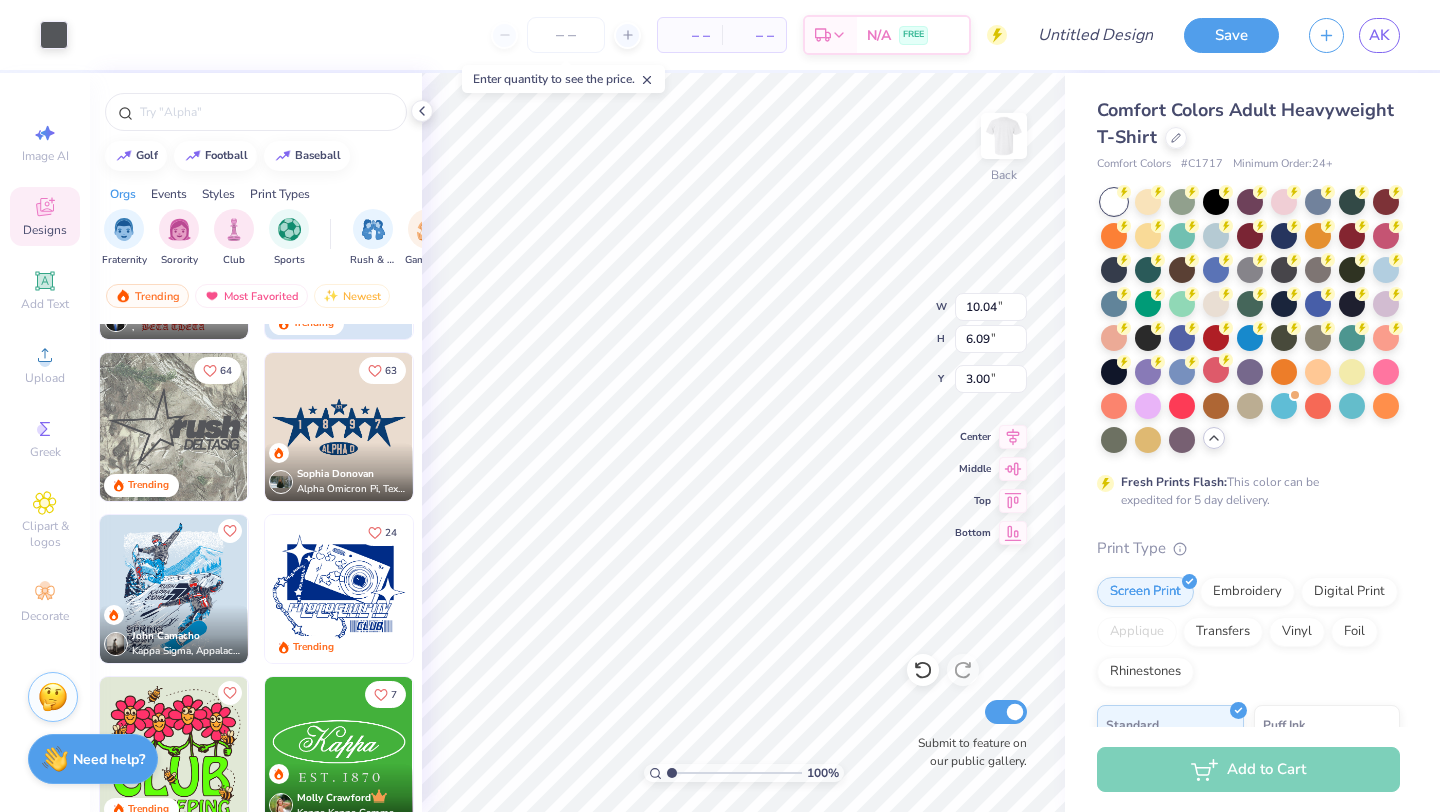 type on "3.79" 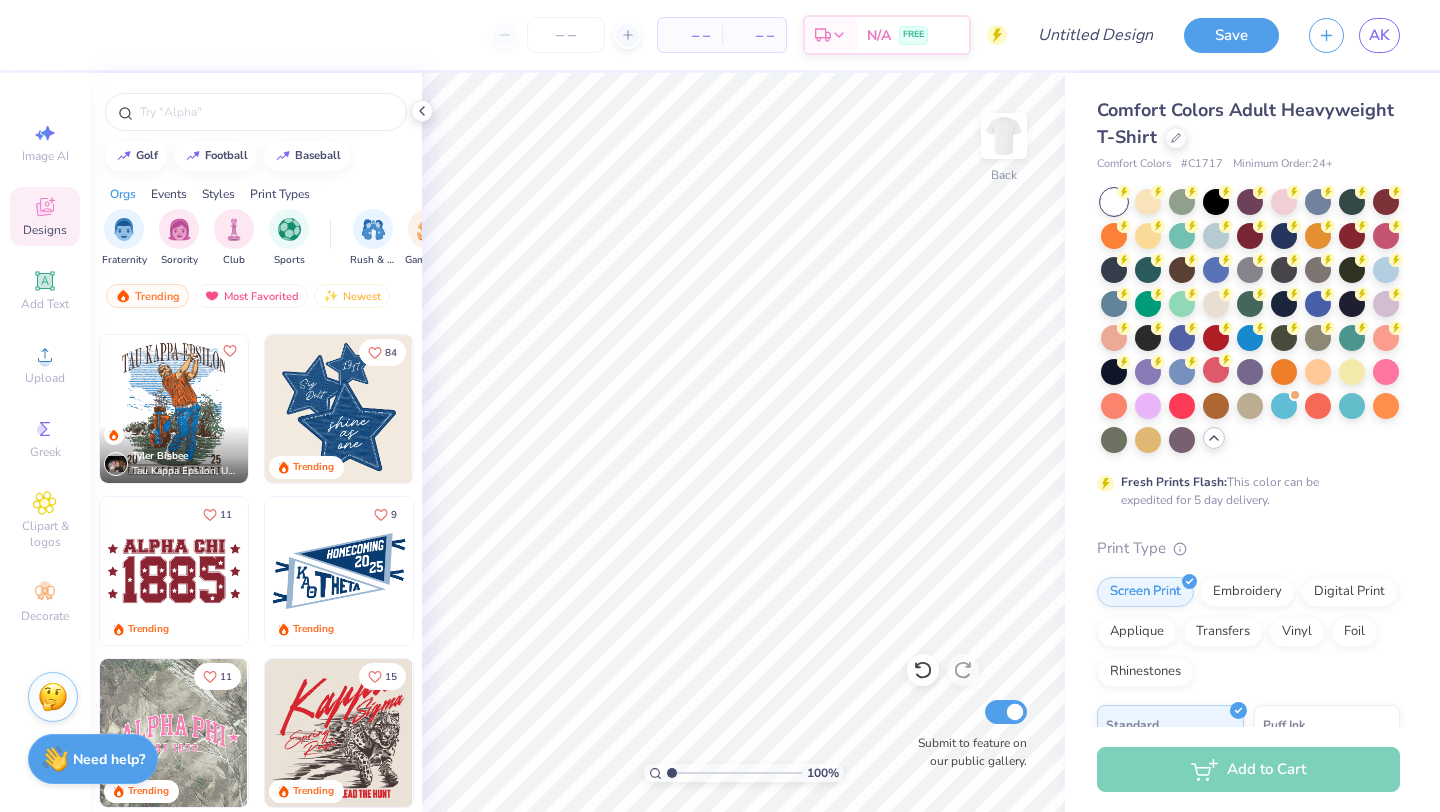 scroll, scrollTop: 5167, scrollLeft: 0, axis: vertical 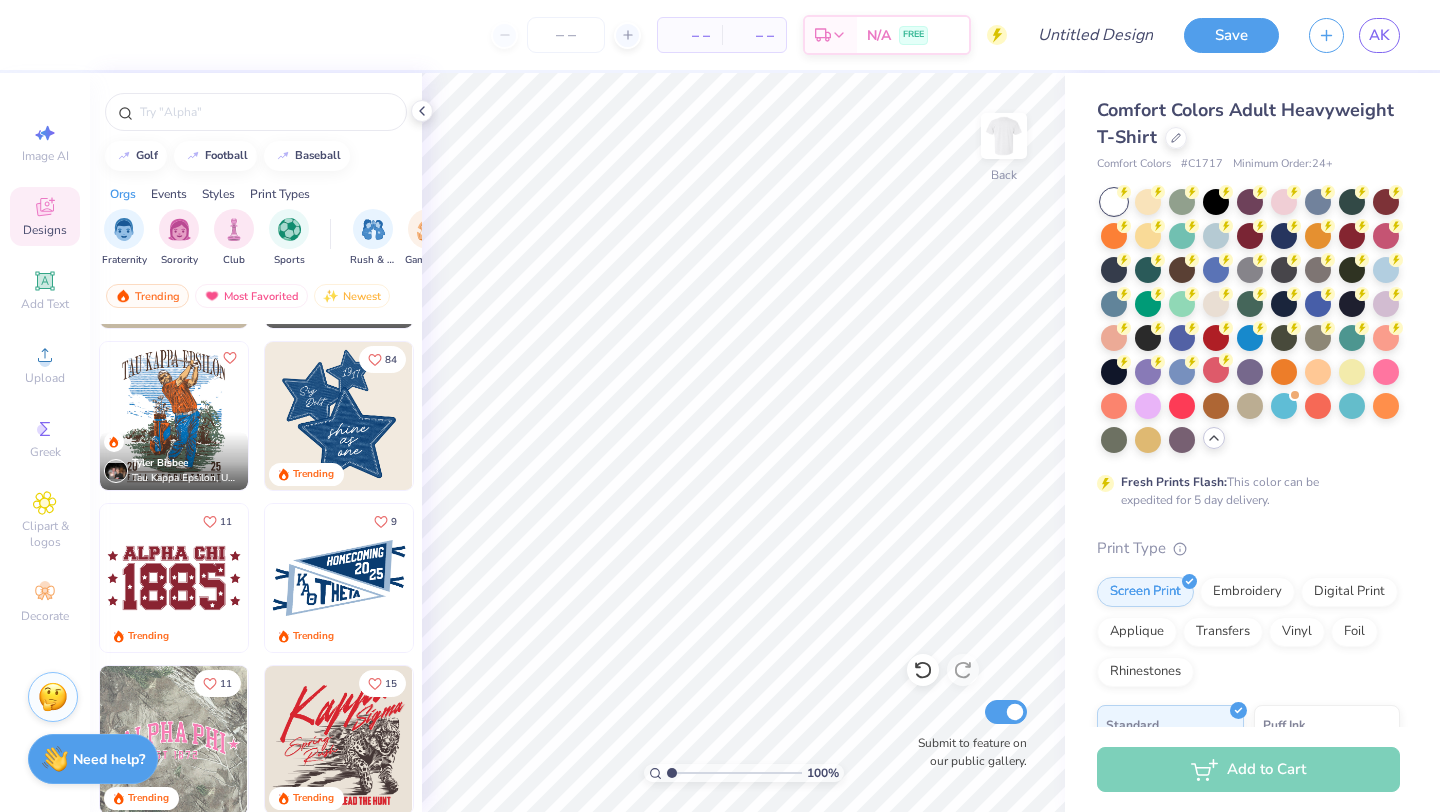 click at bounding box center (339, 416) 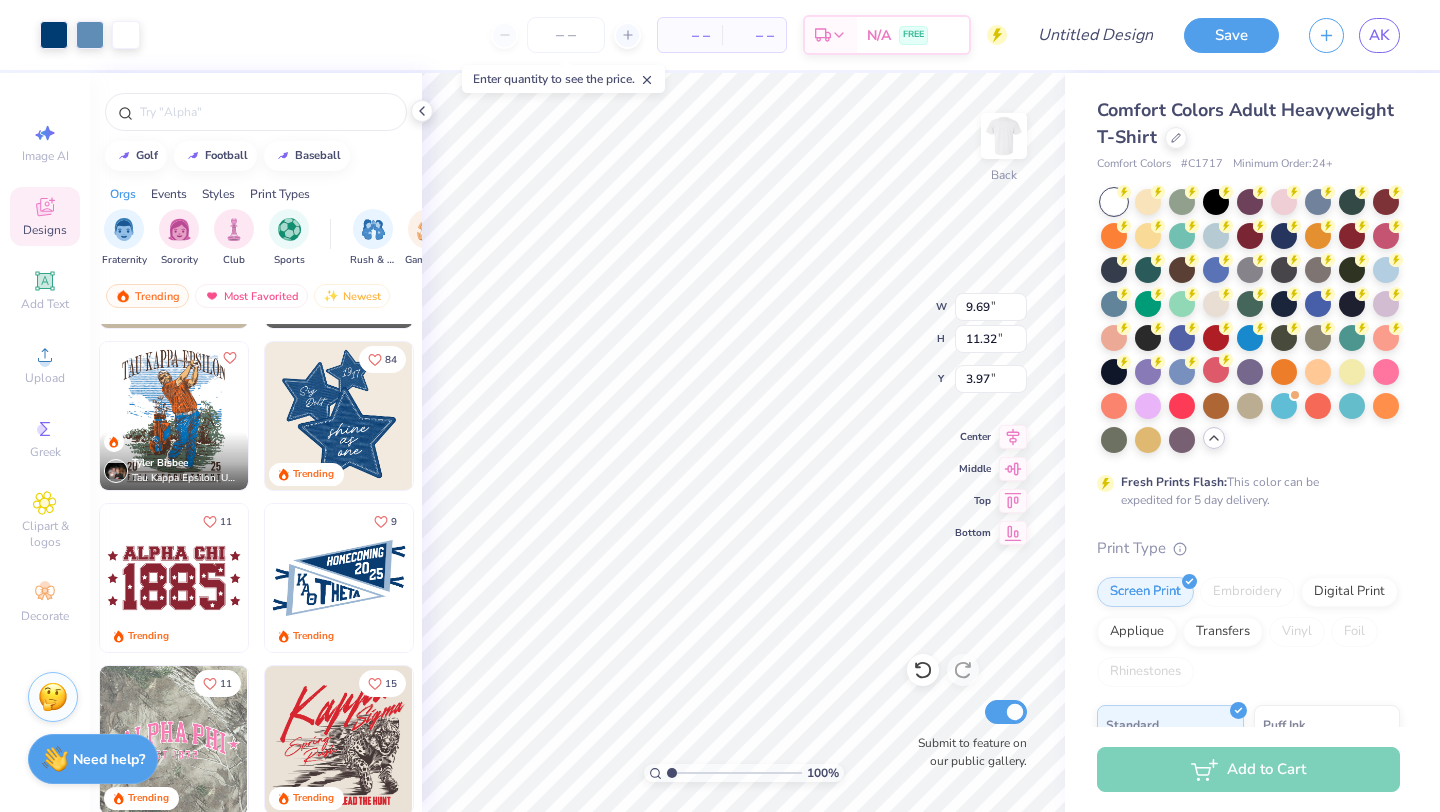 type on "3.97" 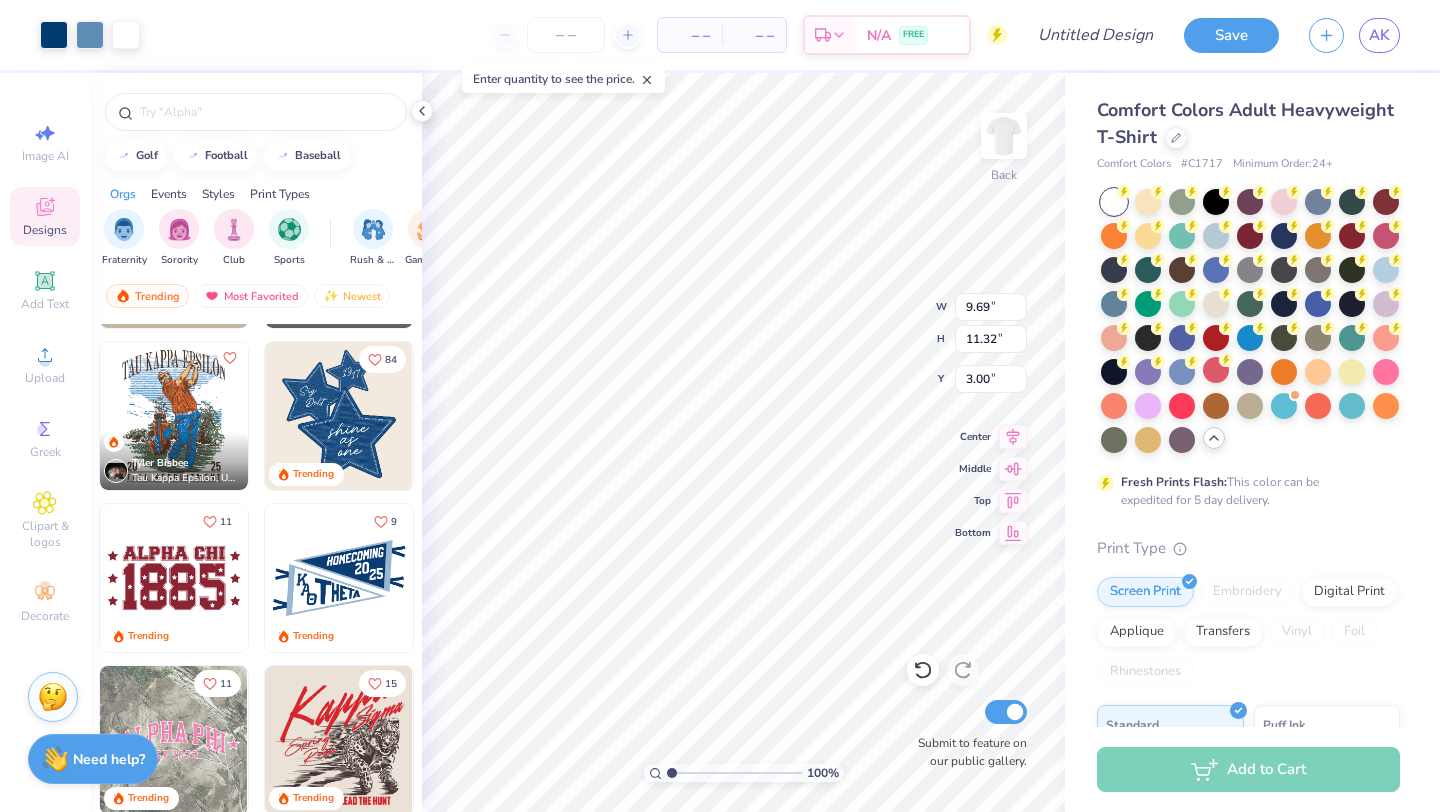 type on "3.00" 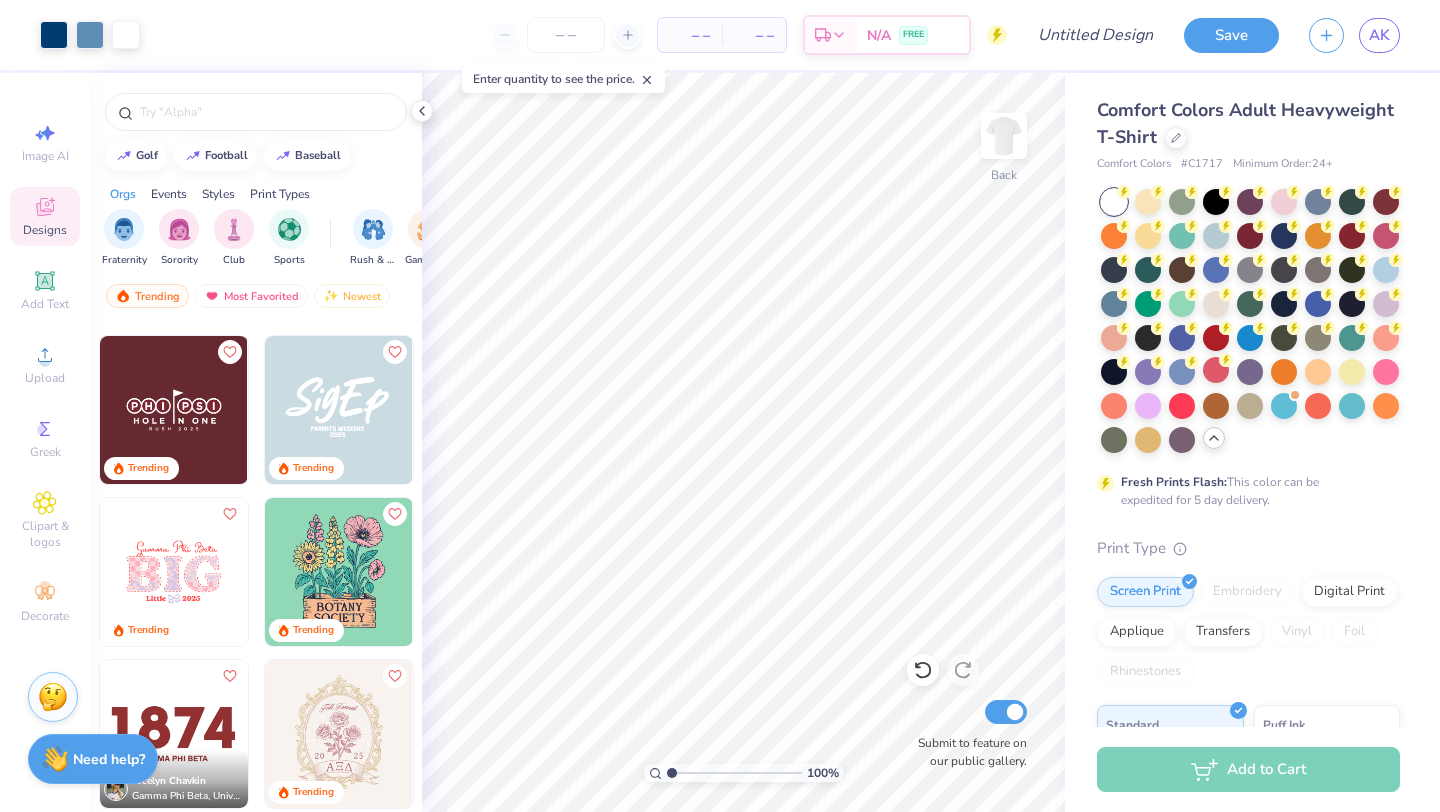 scroll, scrollTop: 6680, scrollLeft: 0, axis: vertical 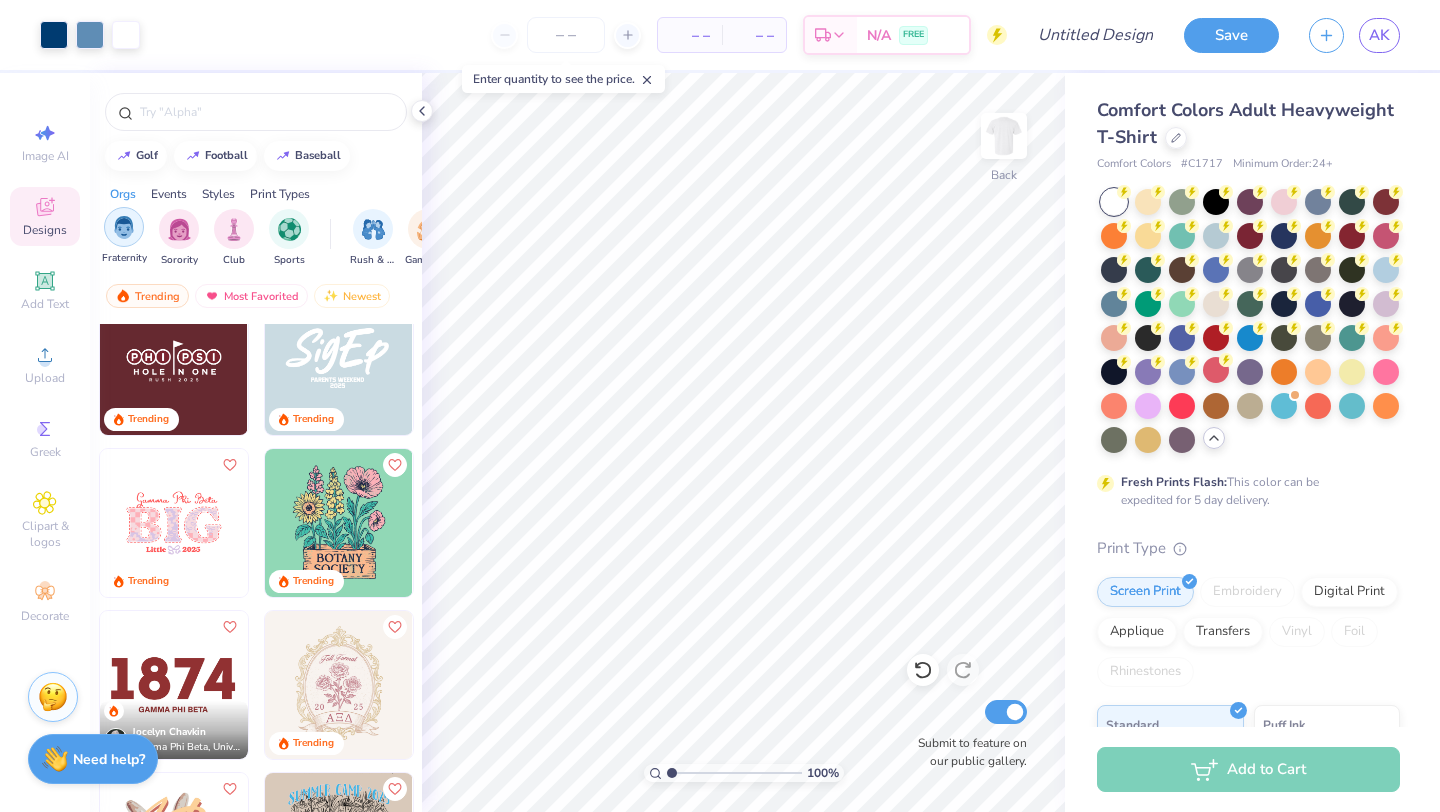 click at bounding box center (124, 227) 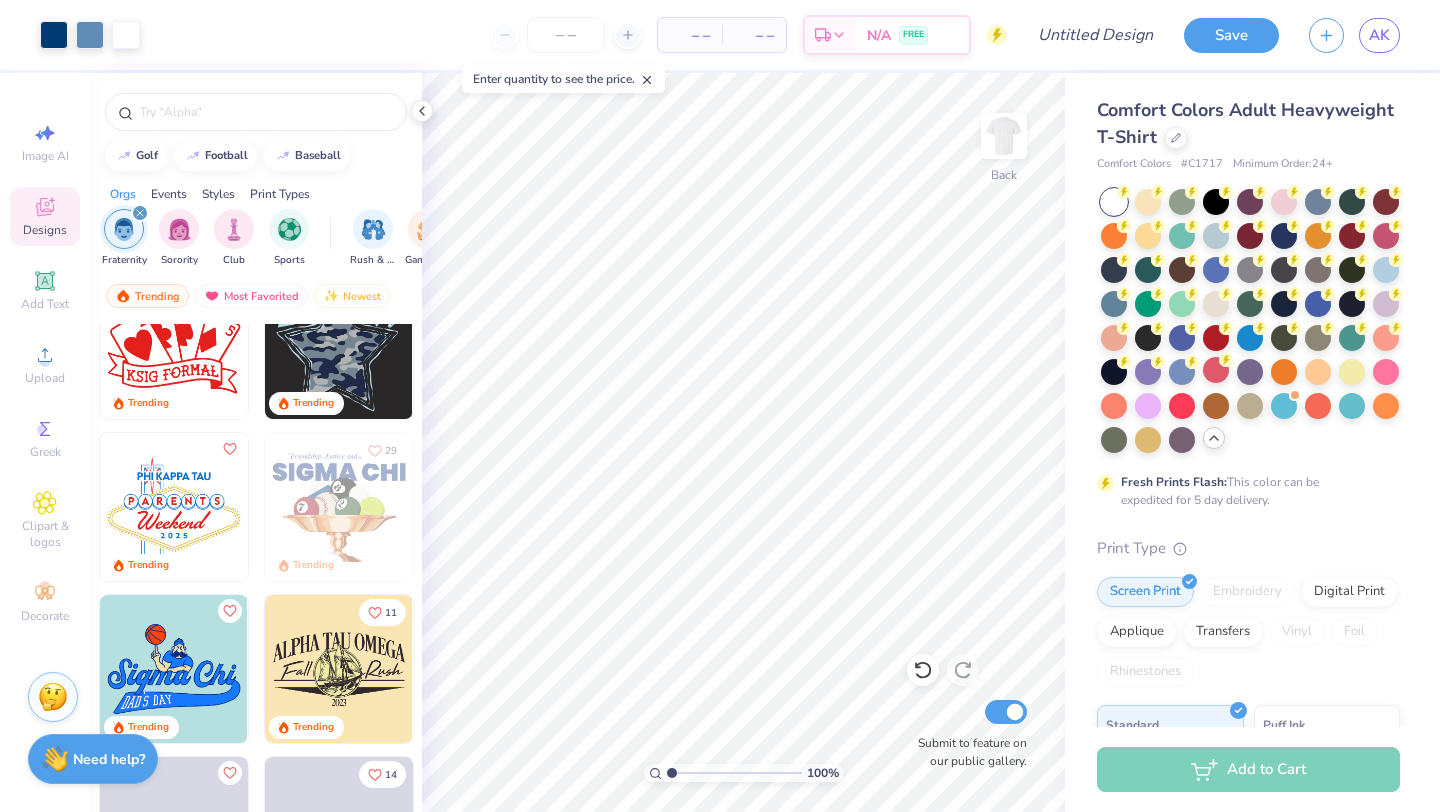 scroll, scrollTop: 2415, scrollLeft: 0, axis: vertical 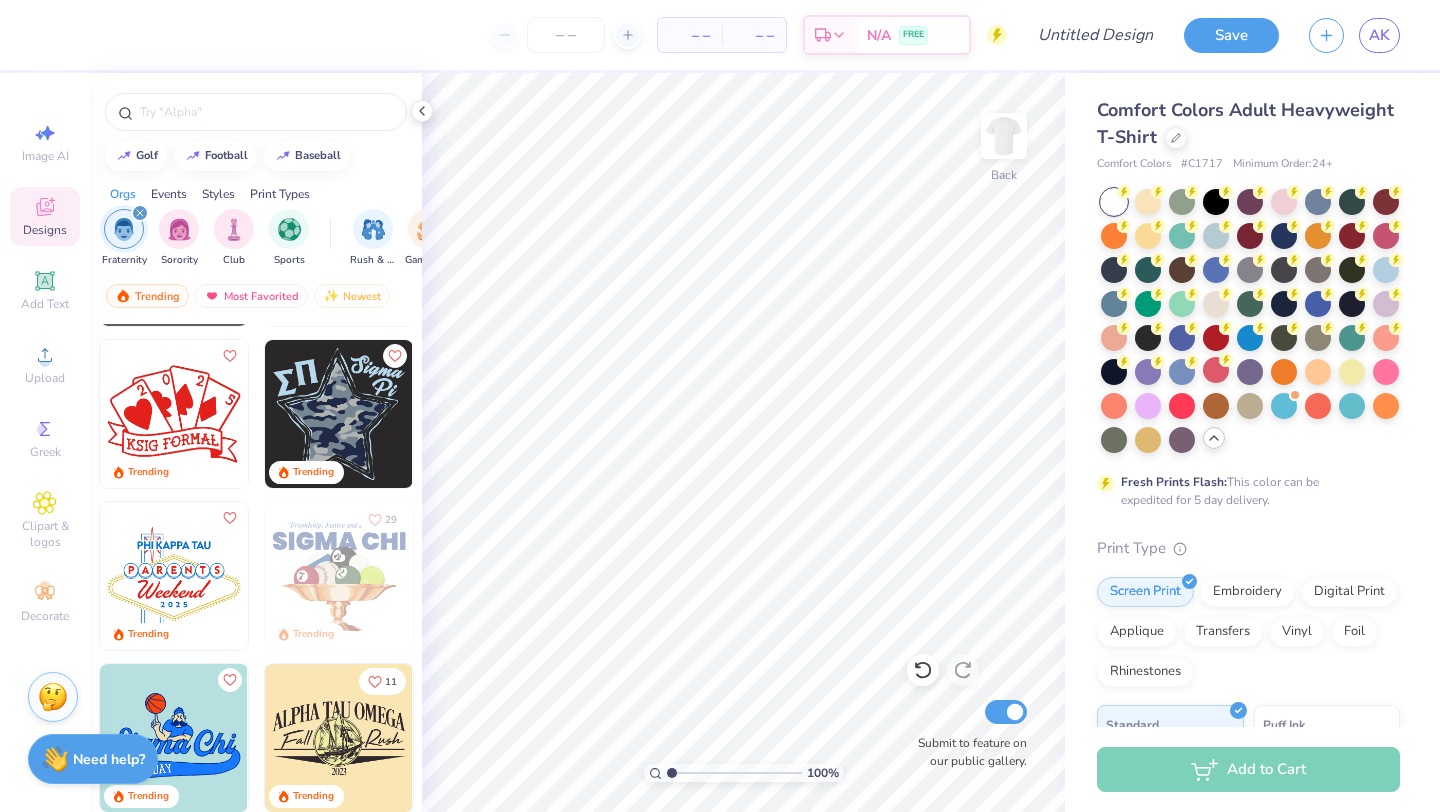 click at bounding box center (339, 414) 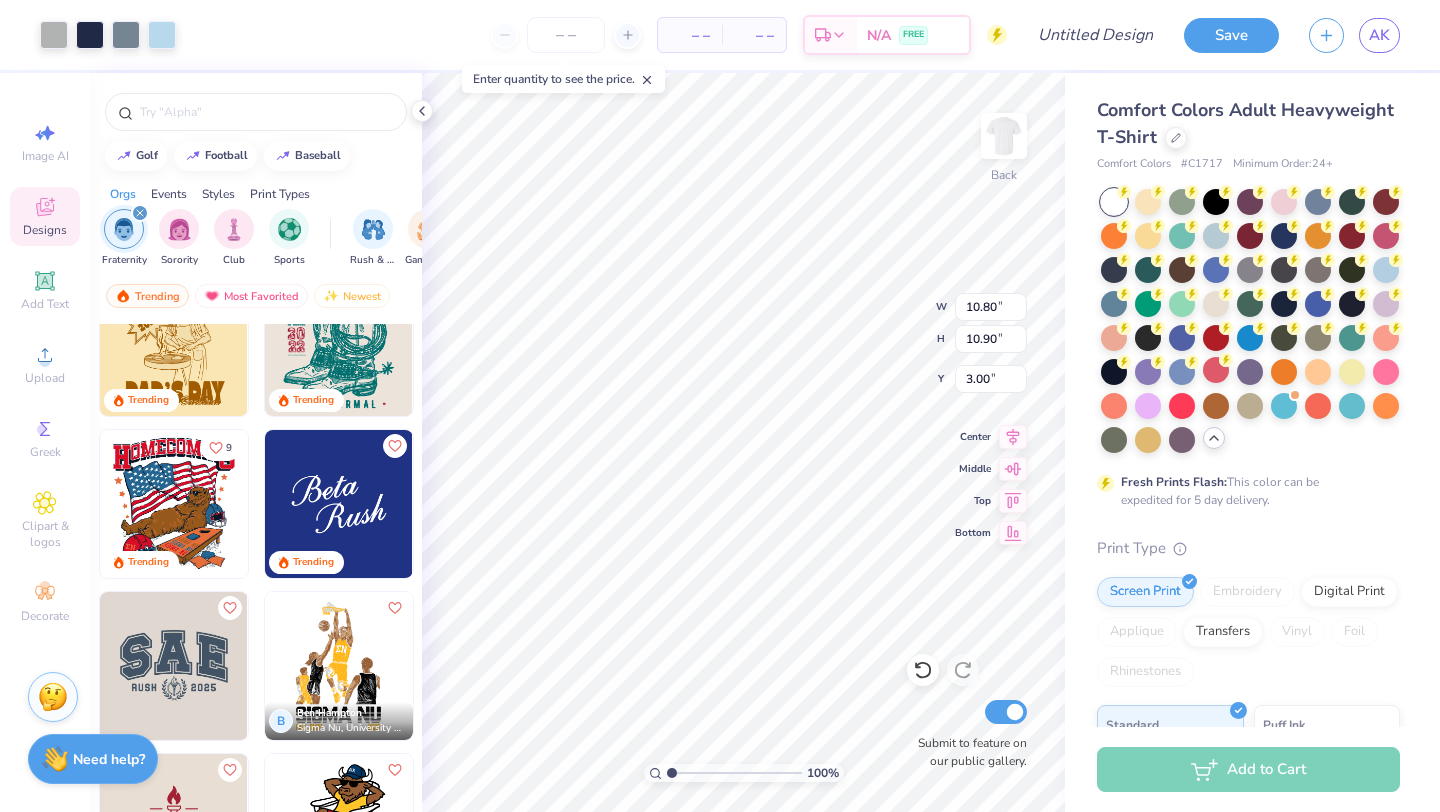 scroll, scrollTop: 3022, scrollLeft: 0, axis: vertical 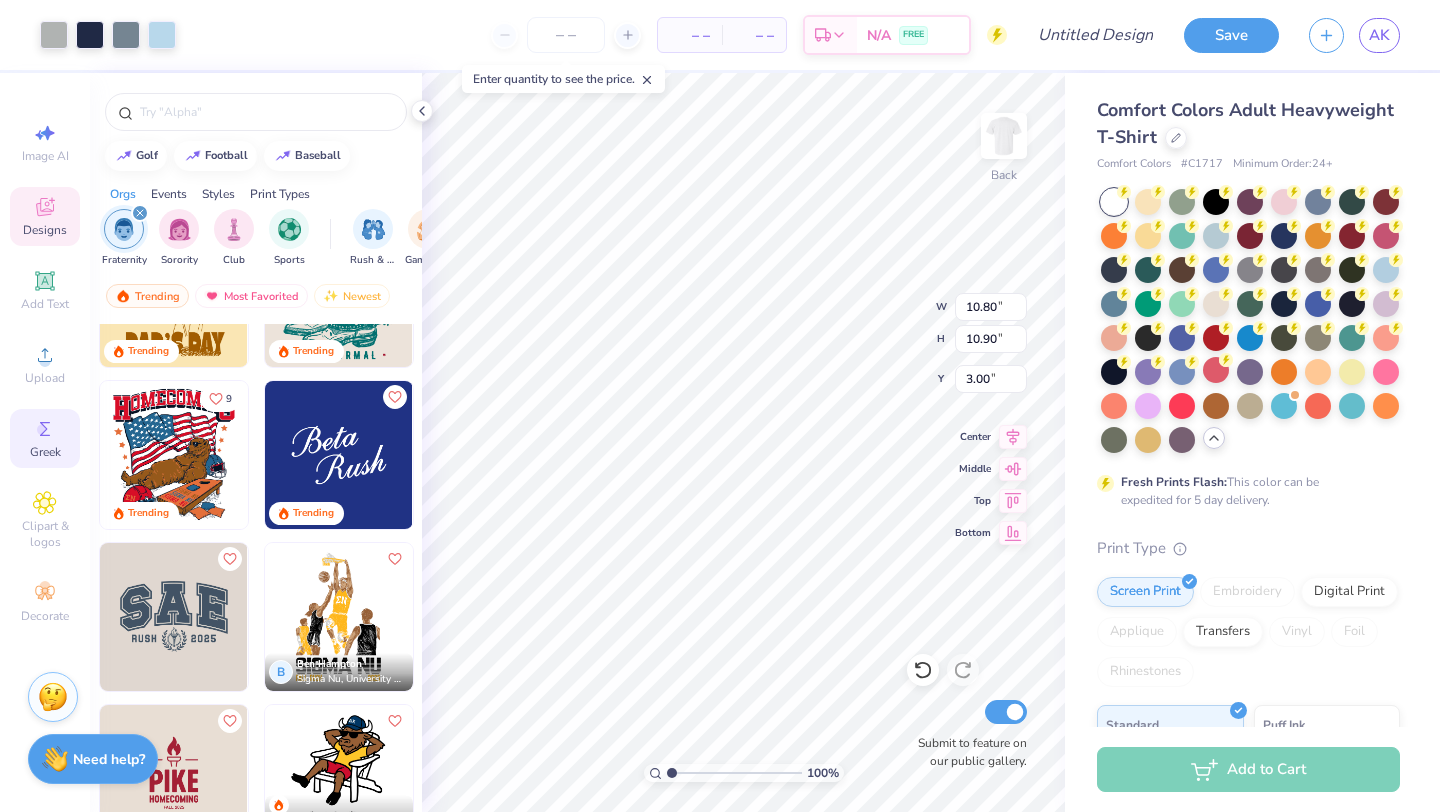 click on "Greek" at bounding box center [45, 452] 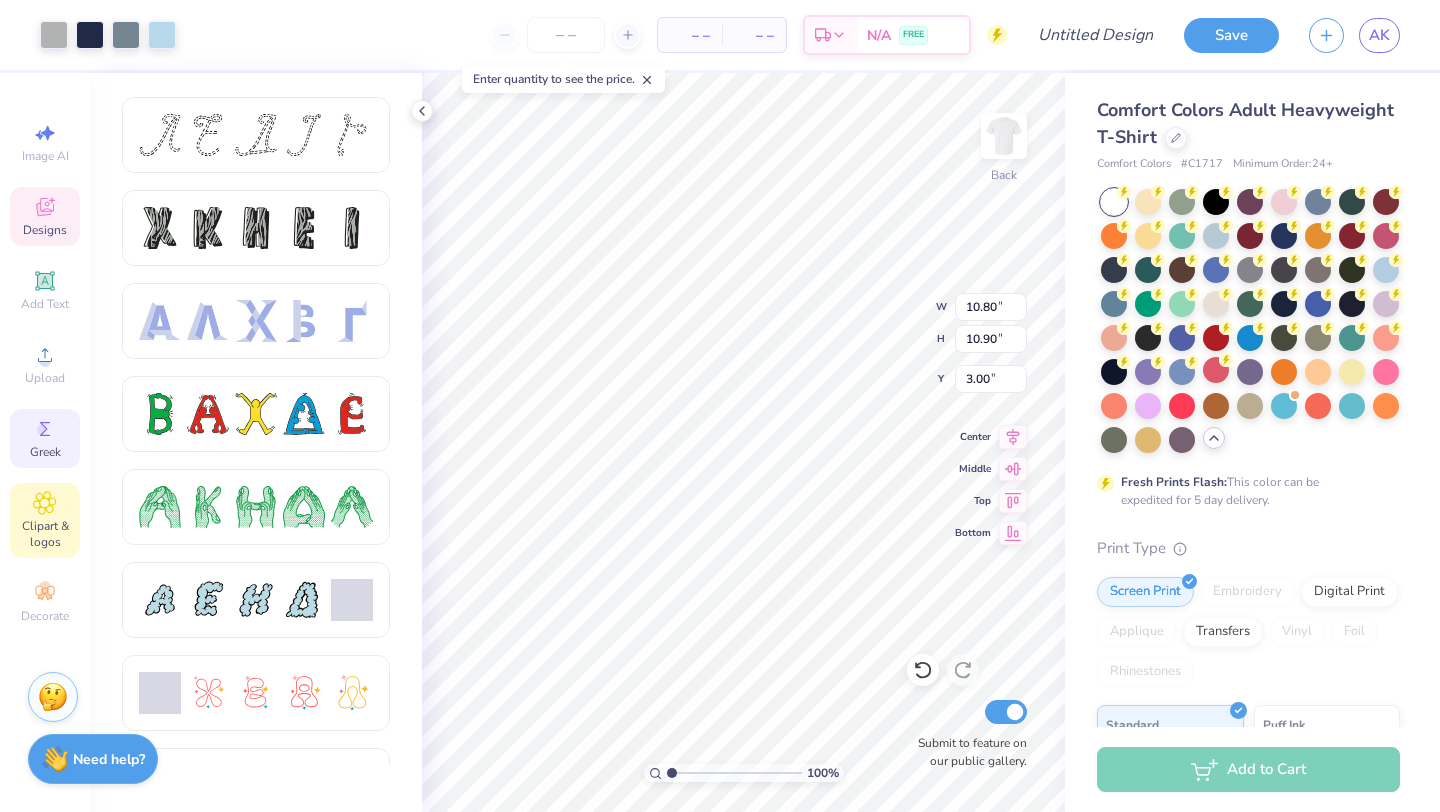 click on "Clipart & logos" at bounding box center [45, 534] 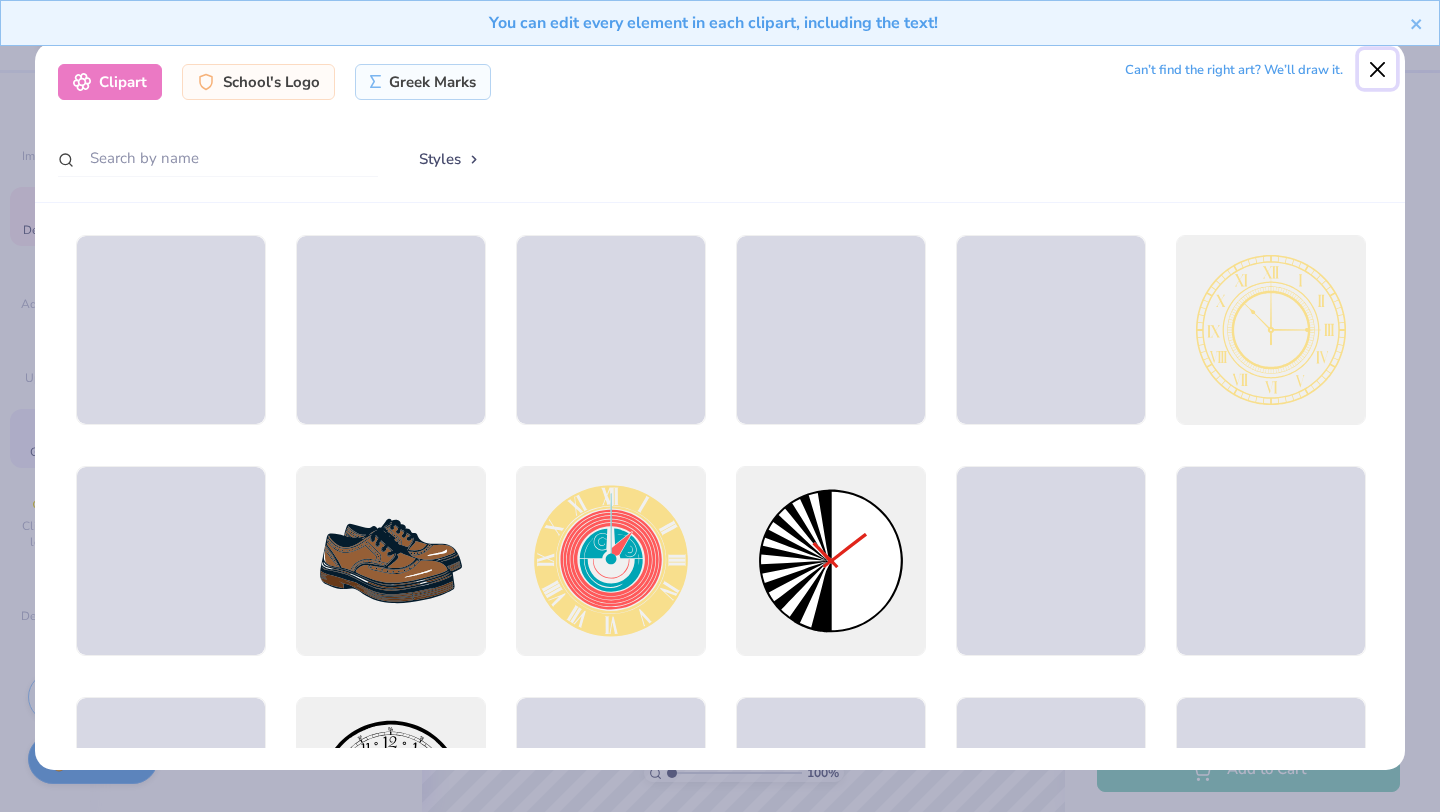 click at bounding box center [1378, 69] 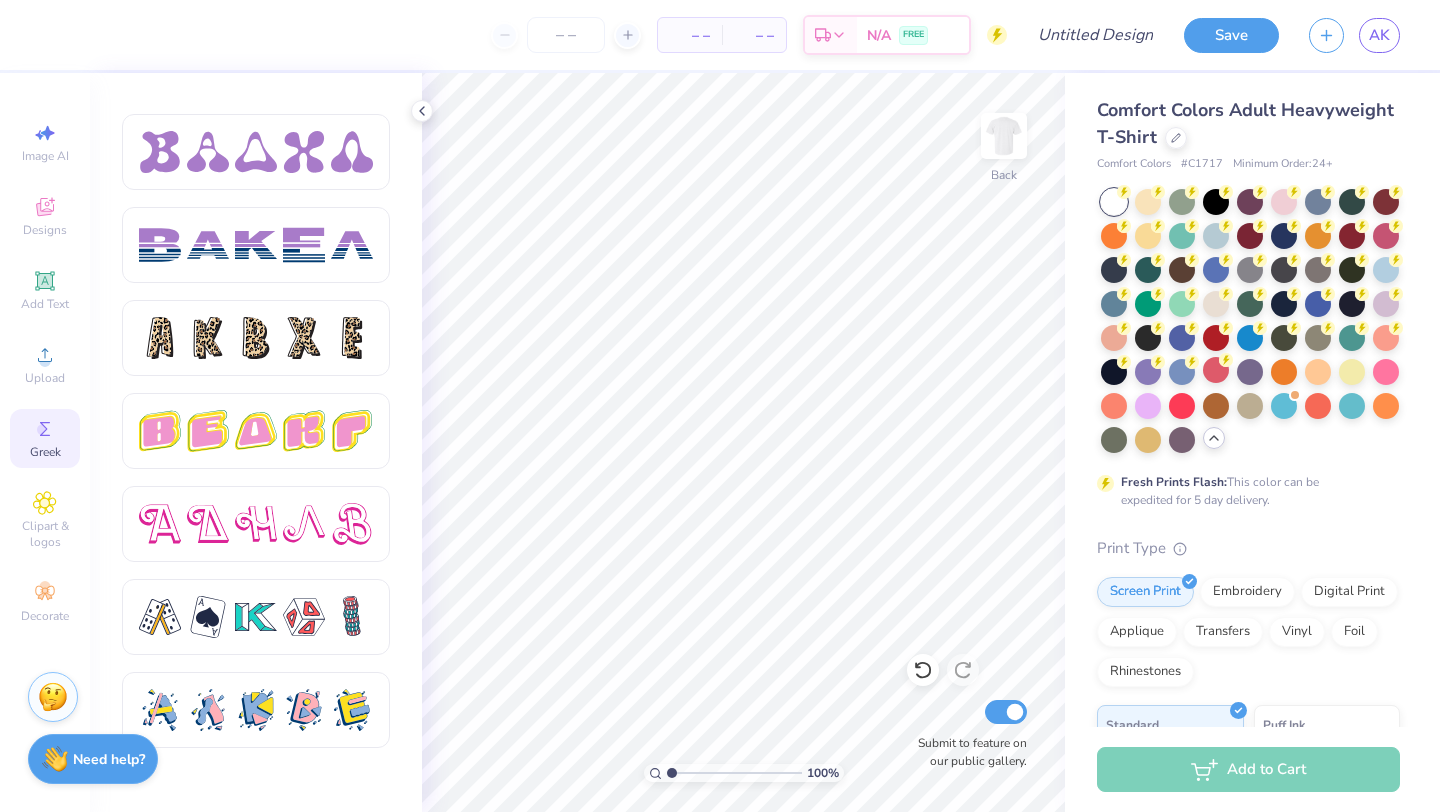scroll, scrollTop: 3330, scrollLeft: 0, axis: vertical 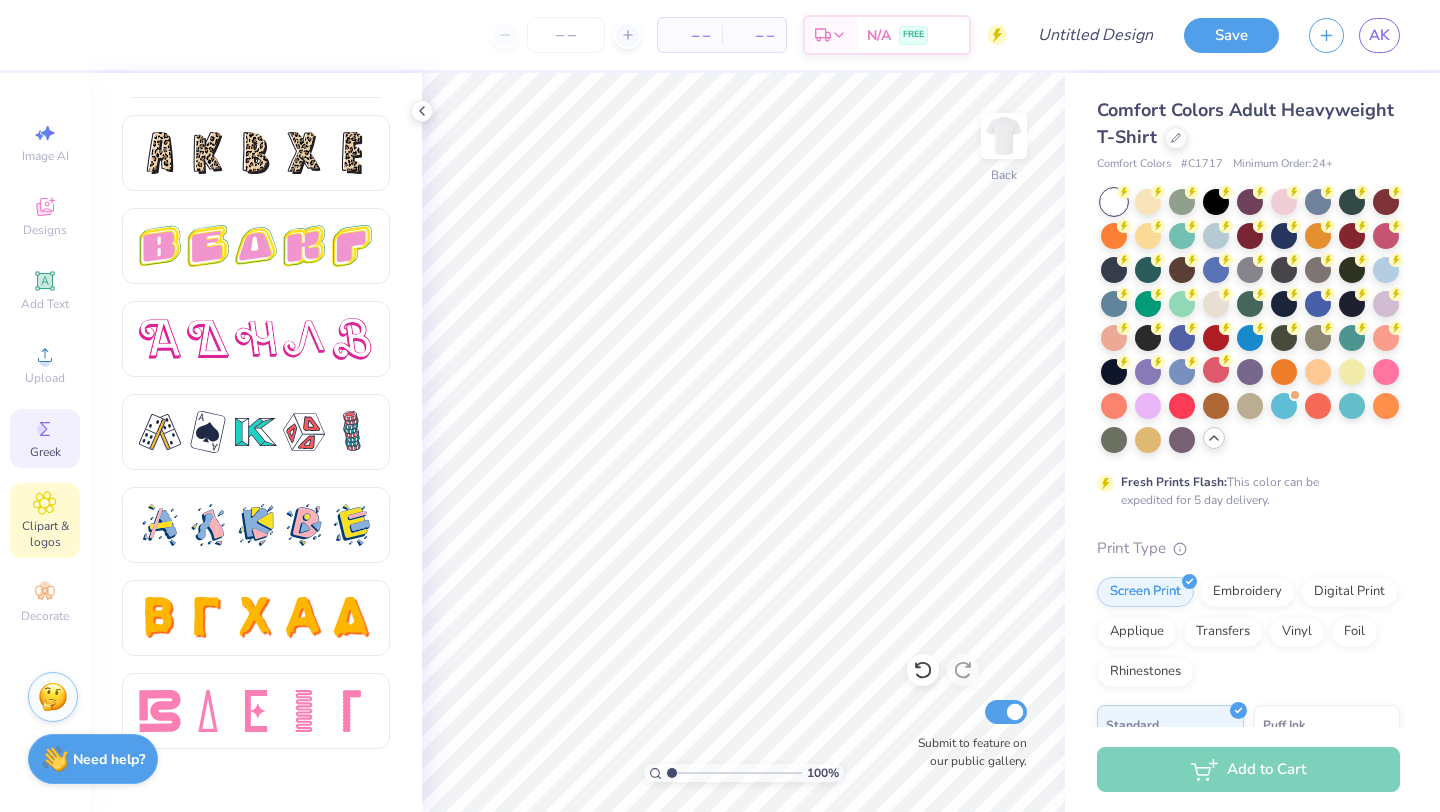 click on "Clipart & logos" at bounding box center (45, 534) 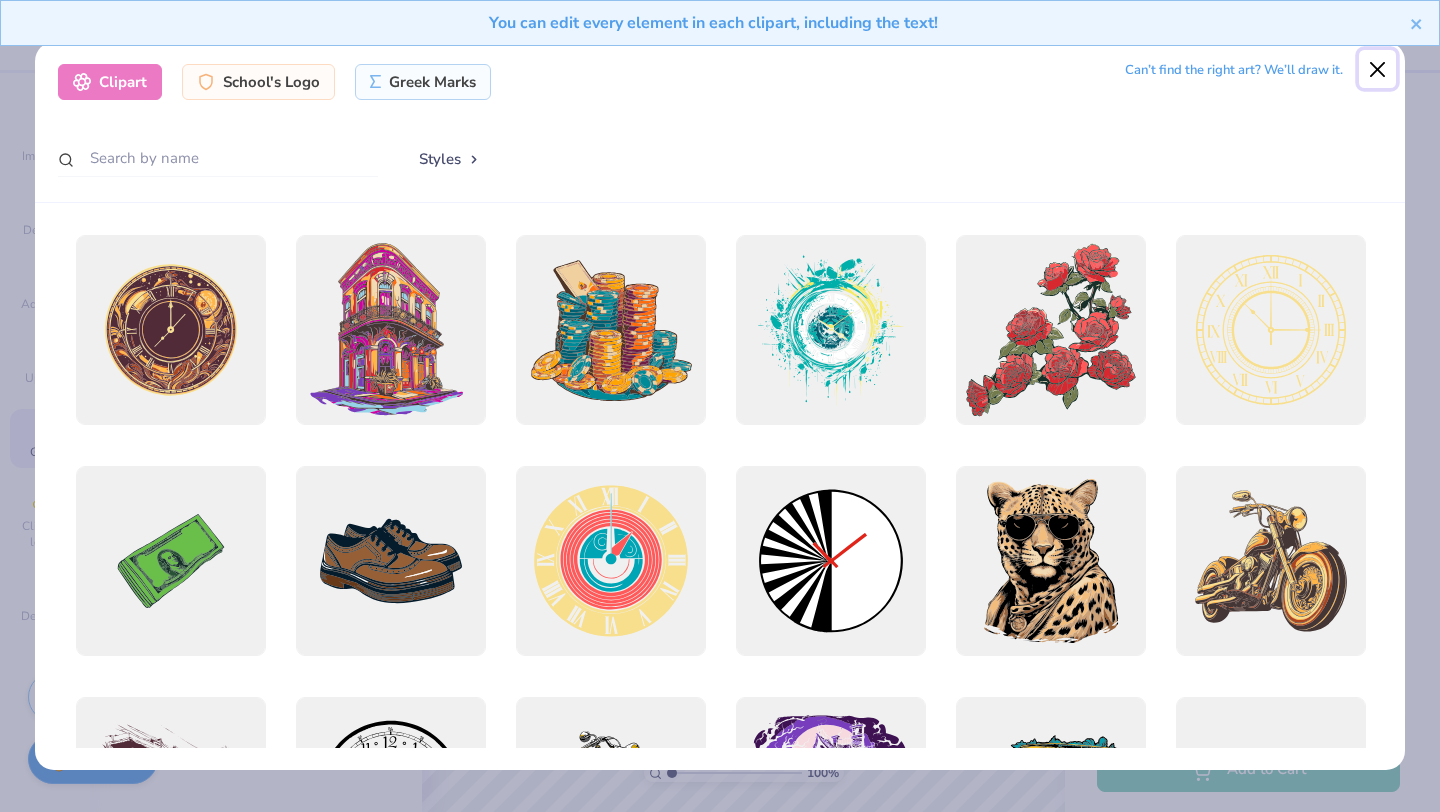 click at bounding box center (1378, 69) 